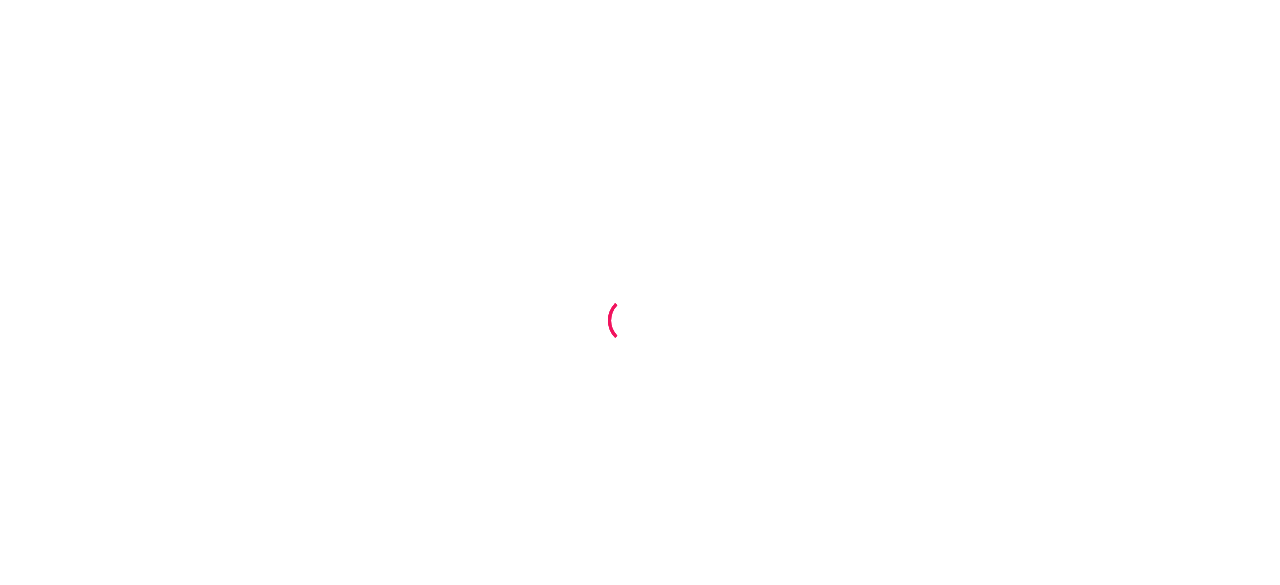 scroll, scrollTop: 0, scrollLeft: 0, axis: both 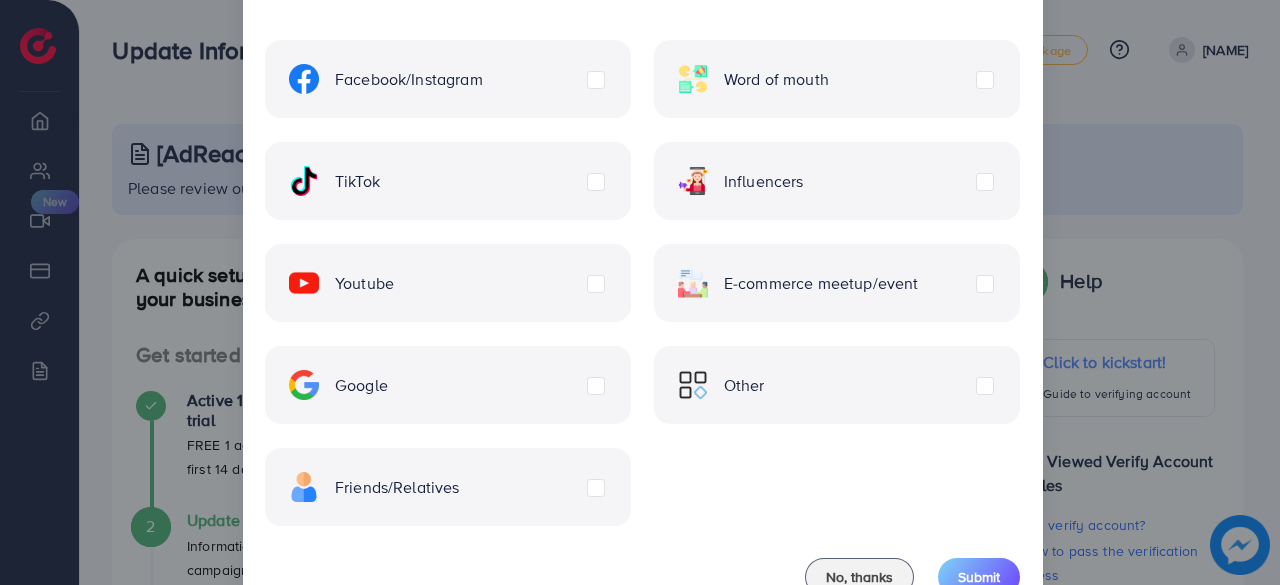 click on "TikTok" at bounding box center (334, 181) 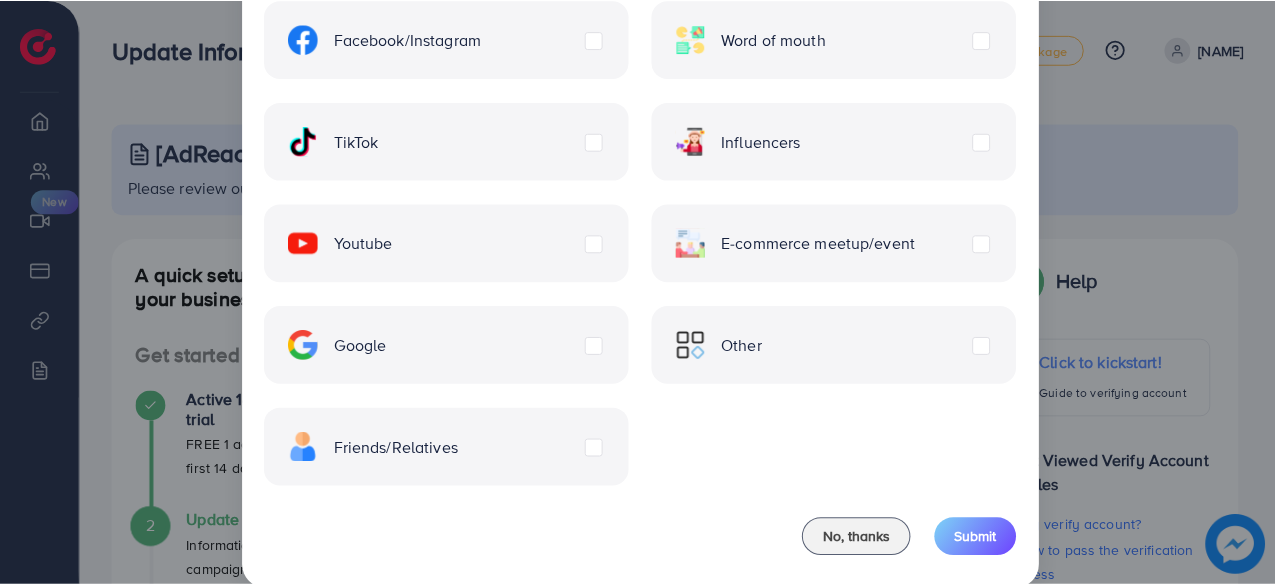 scroll, scrollTop: 217, scrollLeft: 0, axis: vertical 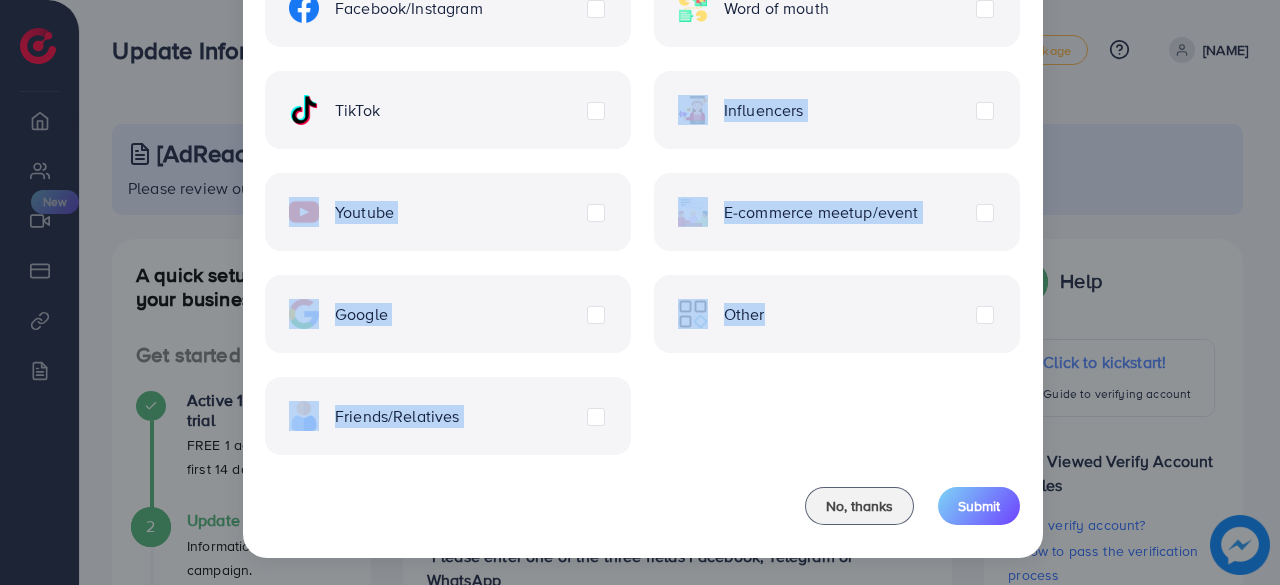 drag, startPoint x: 597, startPoint y: 80, endPoint x: 806, endPoint y: 419, distance: 398.24866 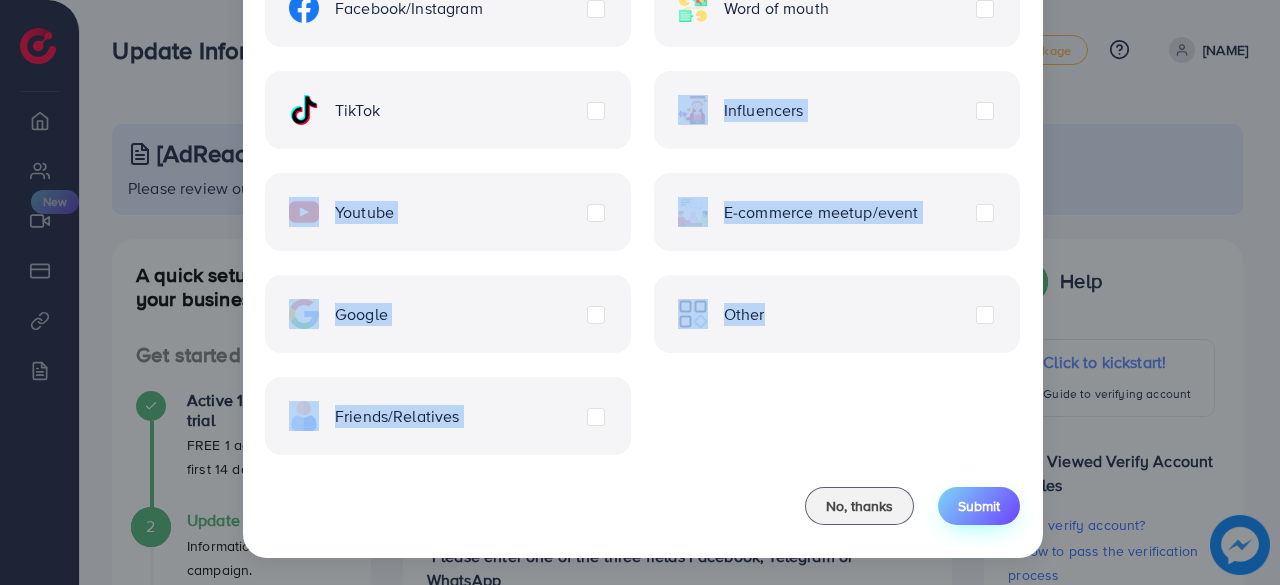 click on "Submit" at bounding box center (979, 506) 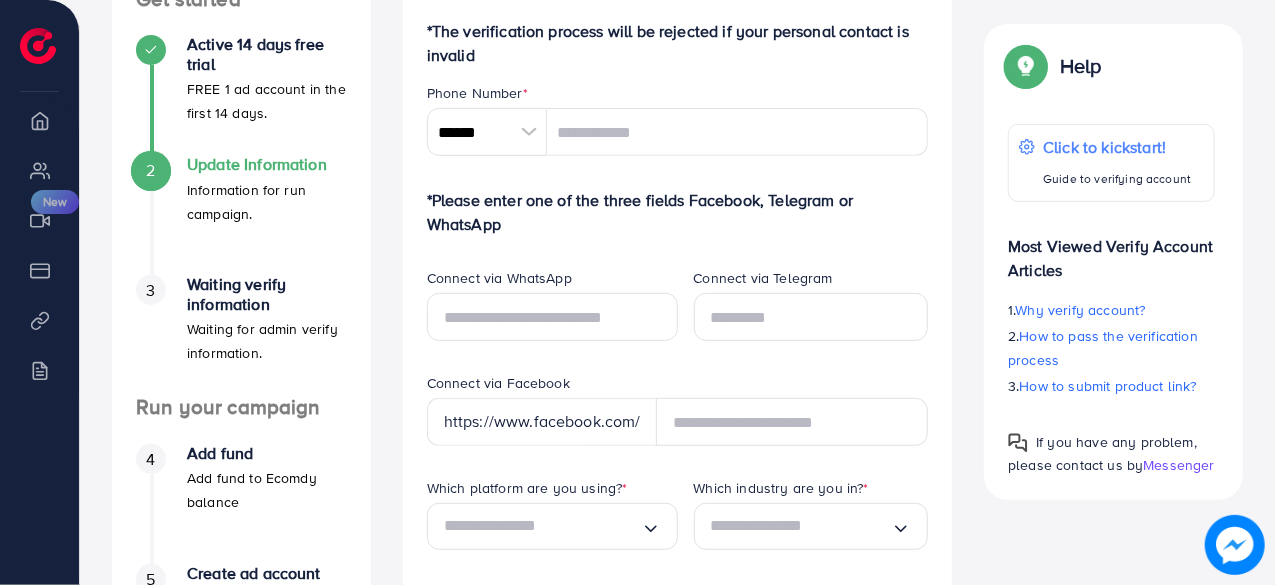 scroll, scrollTop: 353, scrollLeft: 0, axis: vertical 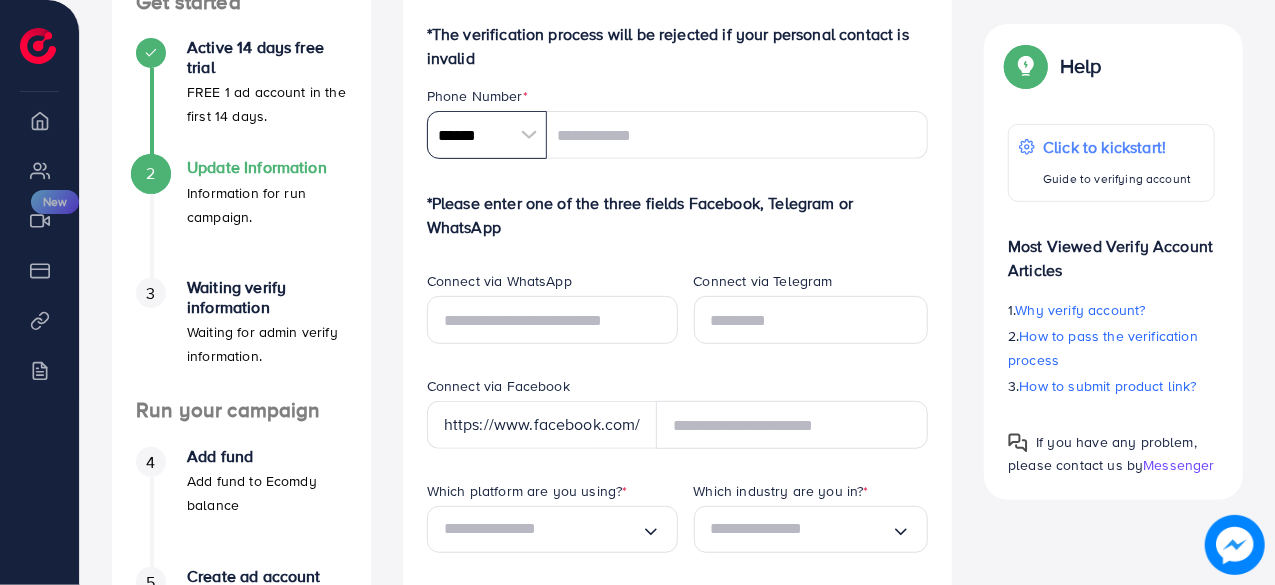 click on "******" at bounding box center [487, 135] 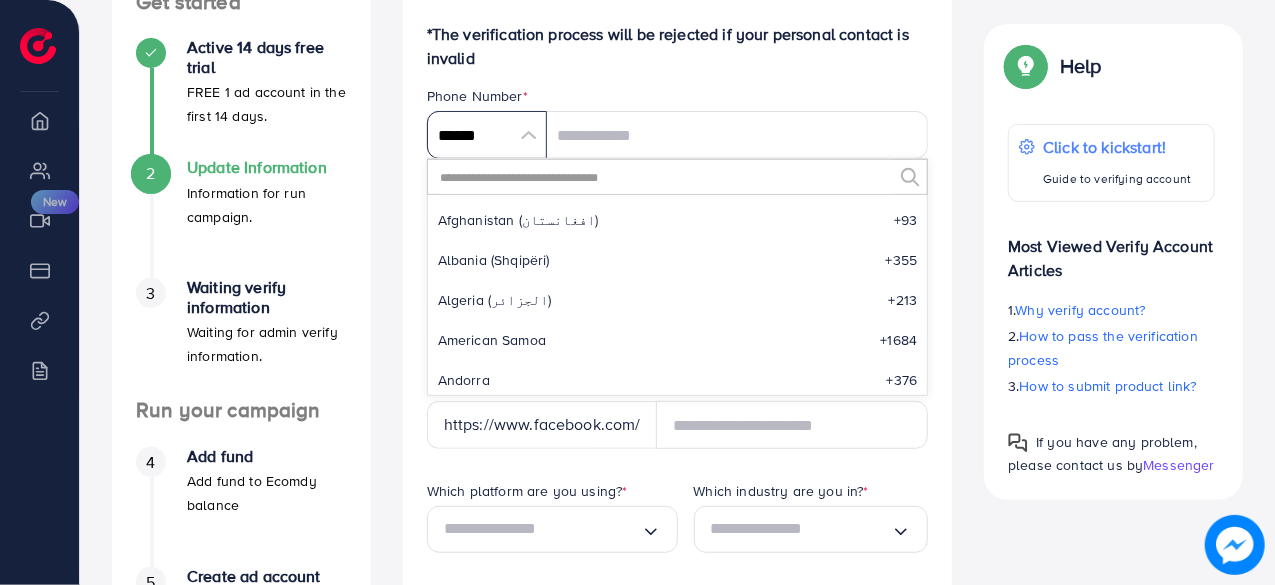 scroll, scrollTop: 9285, scrollLeft: 0, axis: vertical 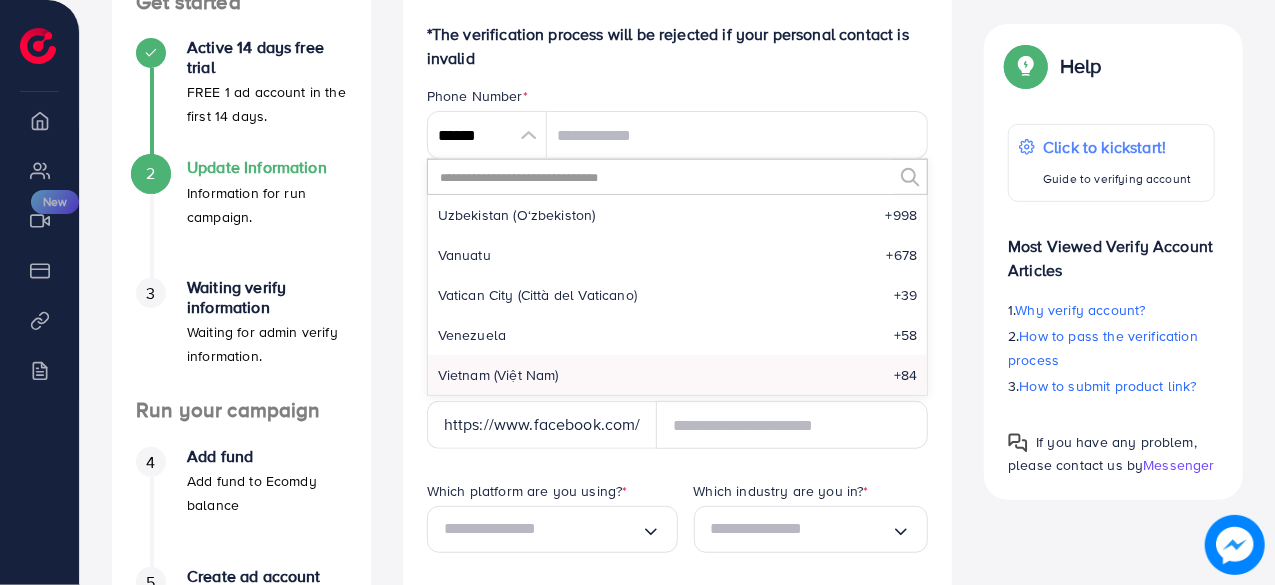 click at bounding box center [665, 177] 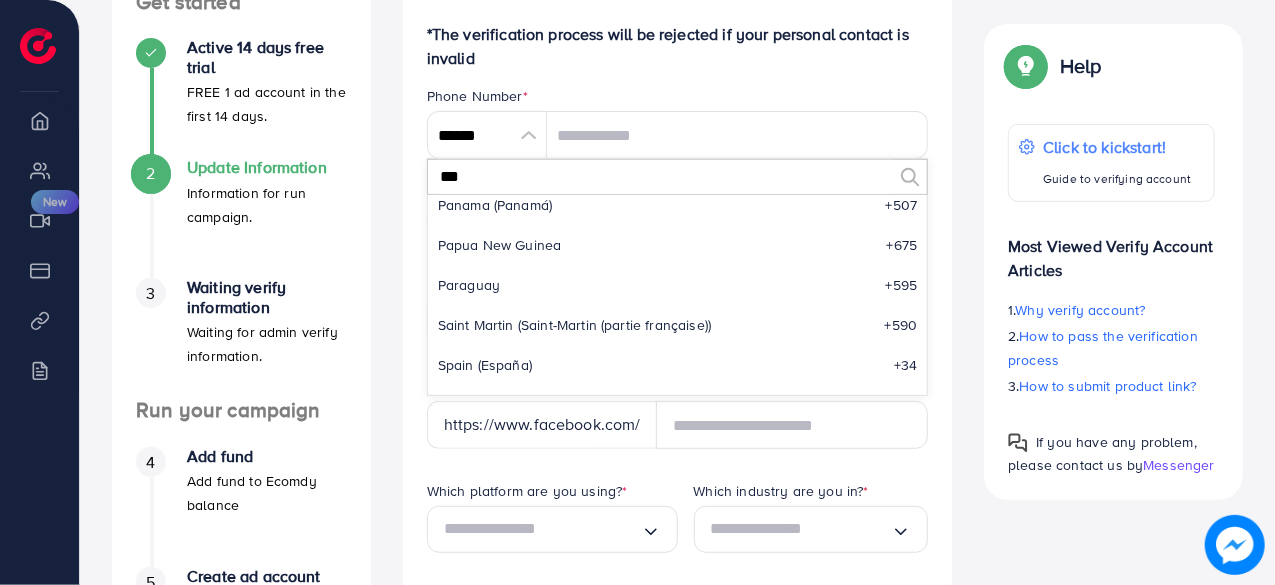 scroll, scrollTop: 0, scrollLeft: 0, axis: both 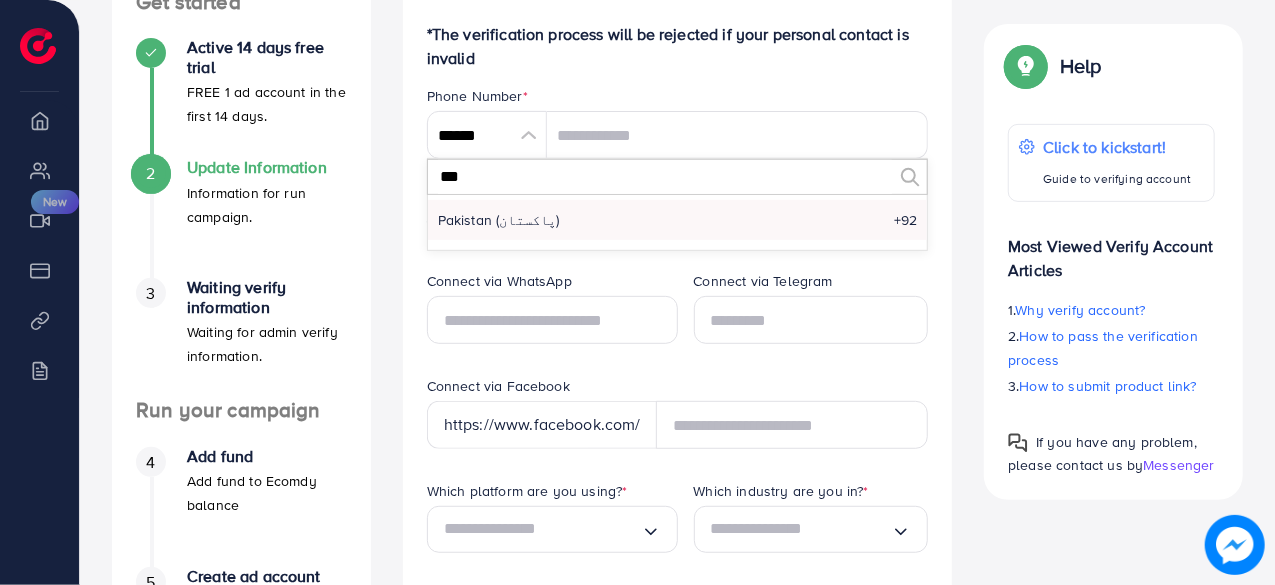 type on "***" 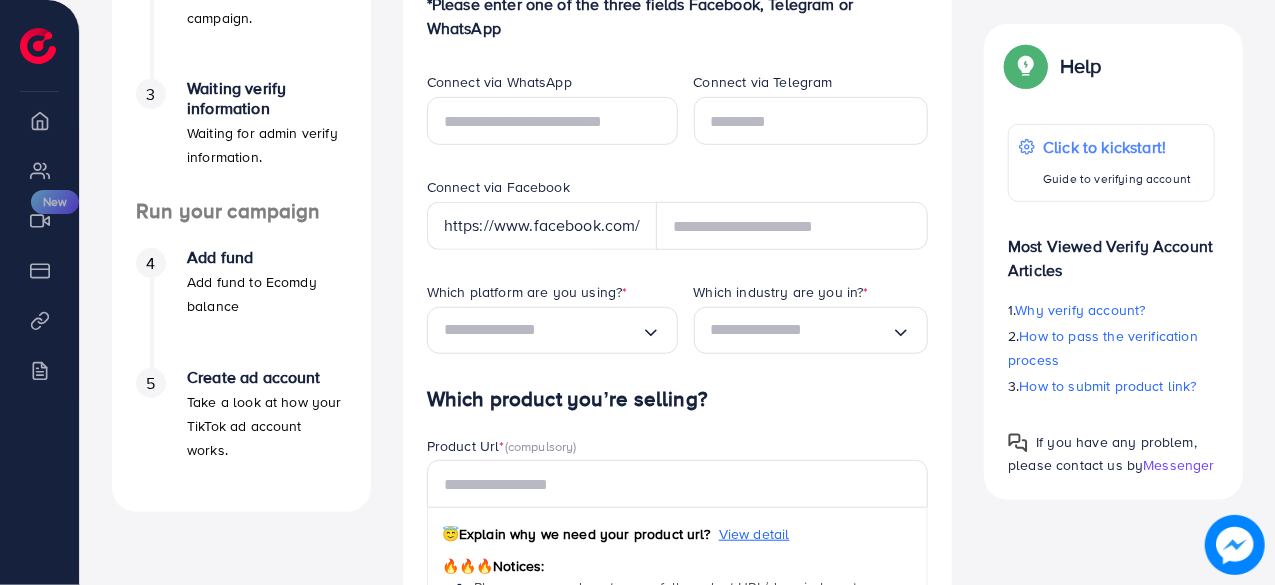 scroll, scrollTop: 560, scrollLeft: 0, axis: vertical 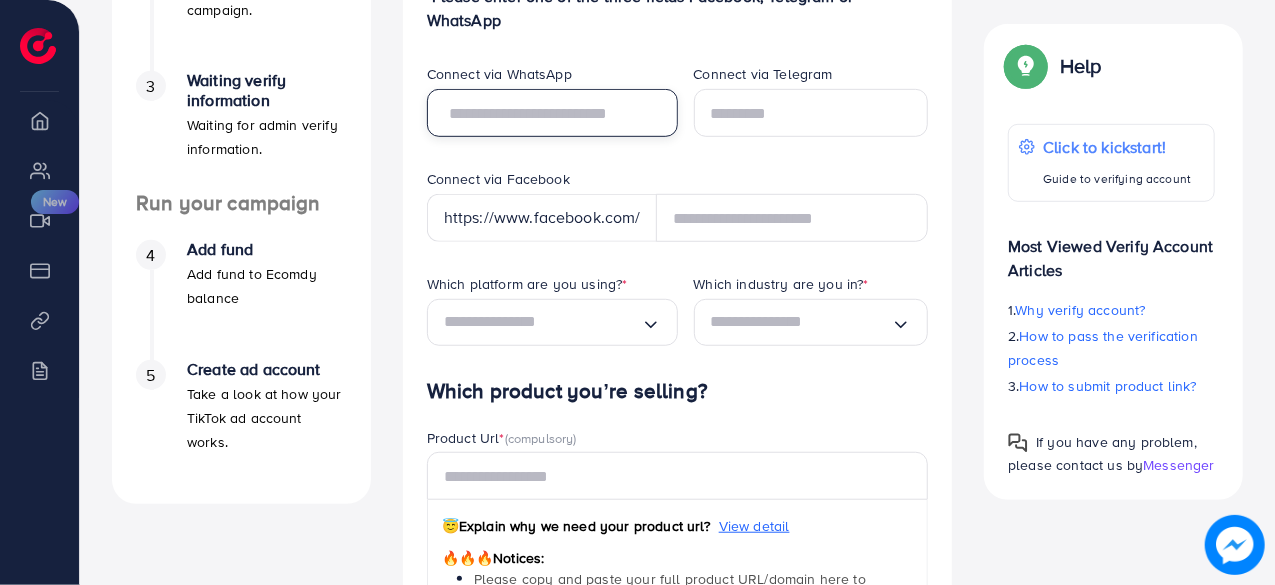 click at bounding box center (552, 113) 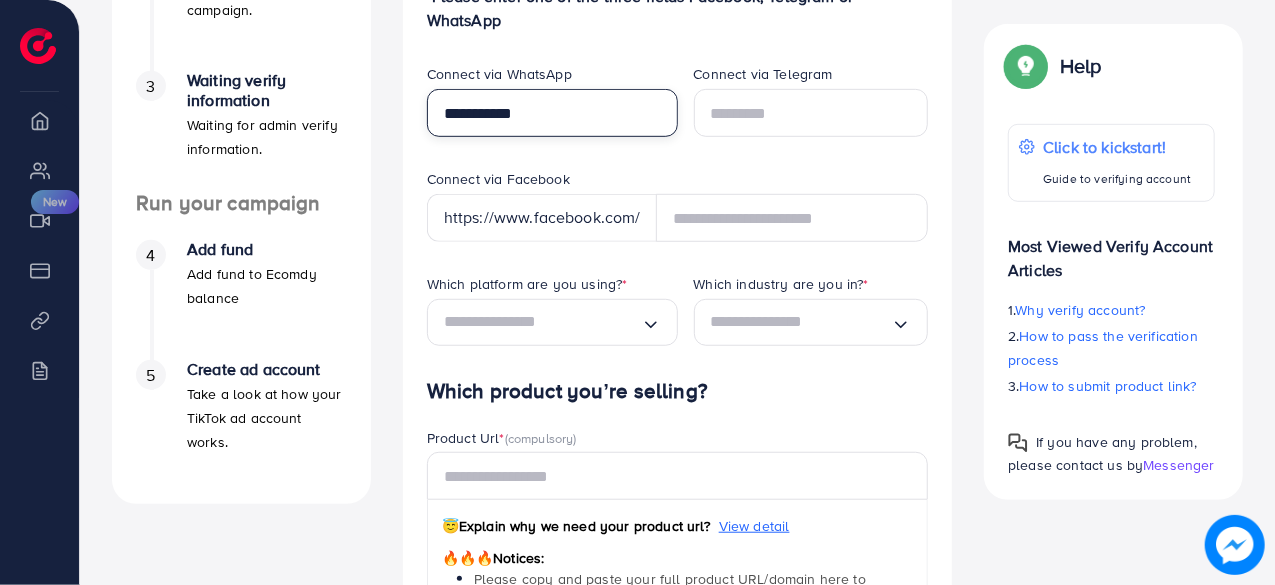 type on "**********" 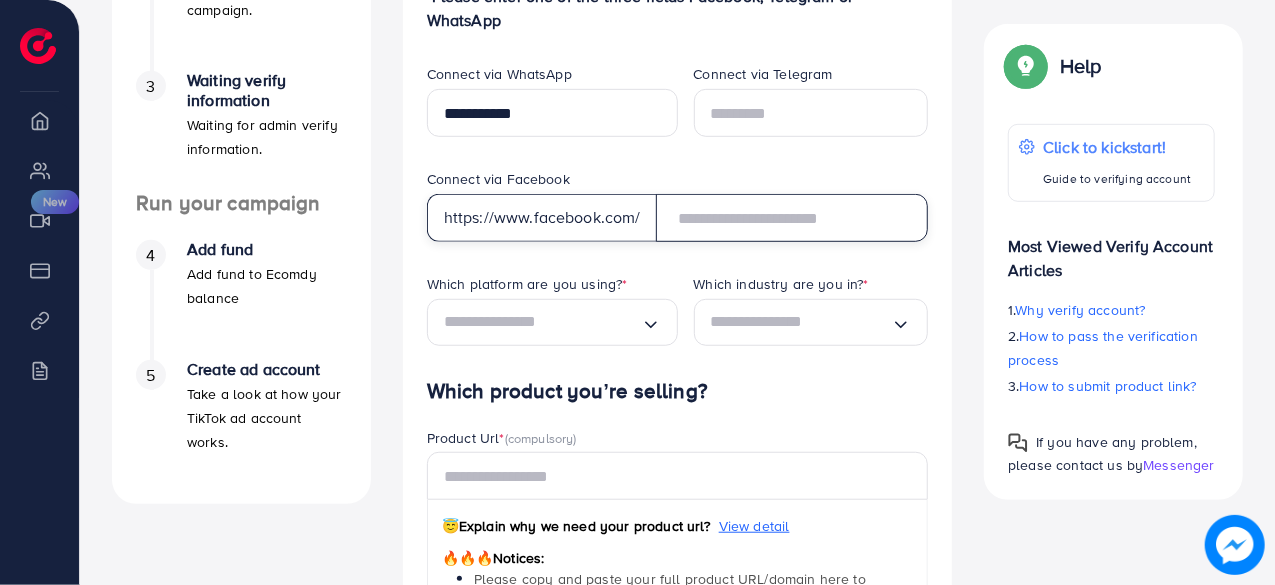 click at bounding box center (792, 218) 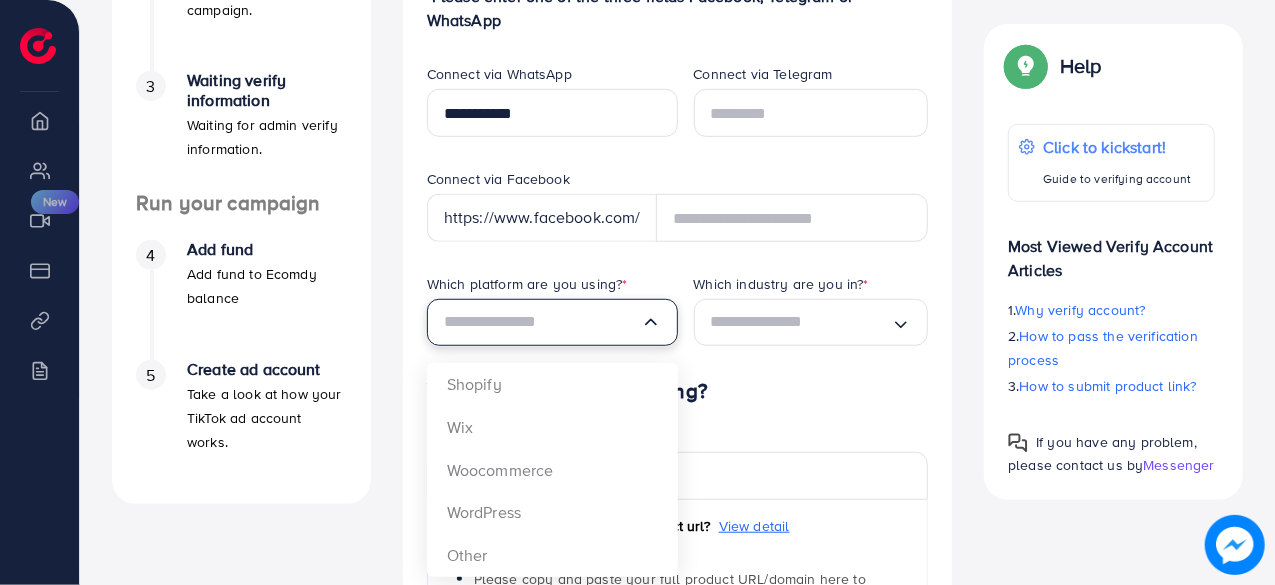 click at bounding box center (542, 322) 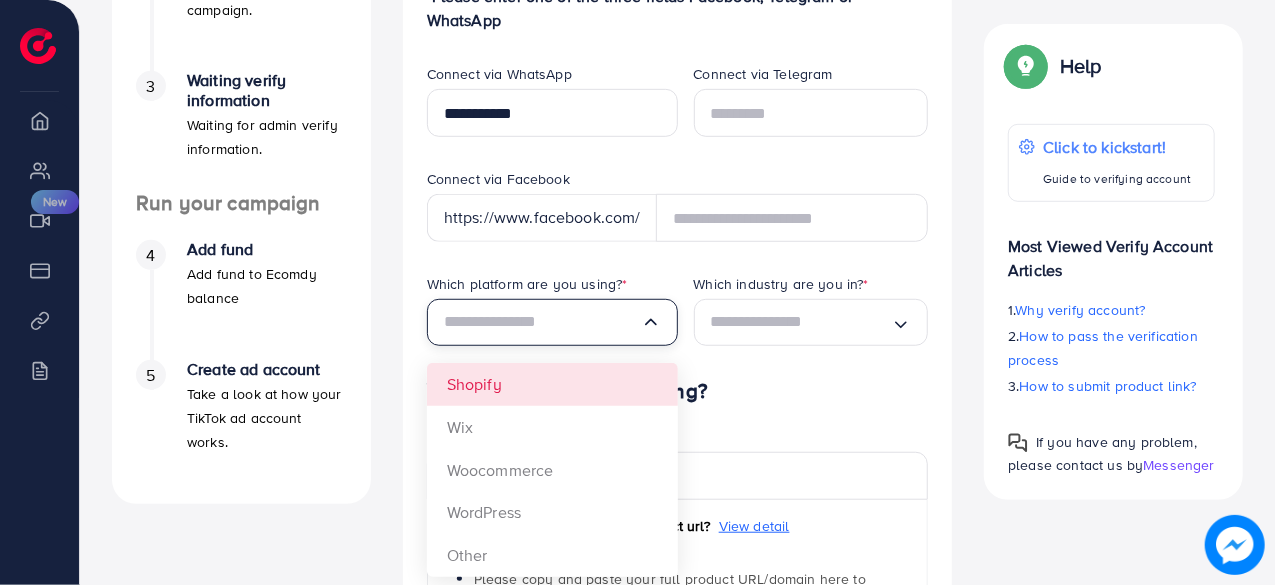 click on "**********" at bounding box center (678, 367) 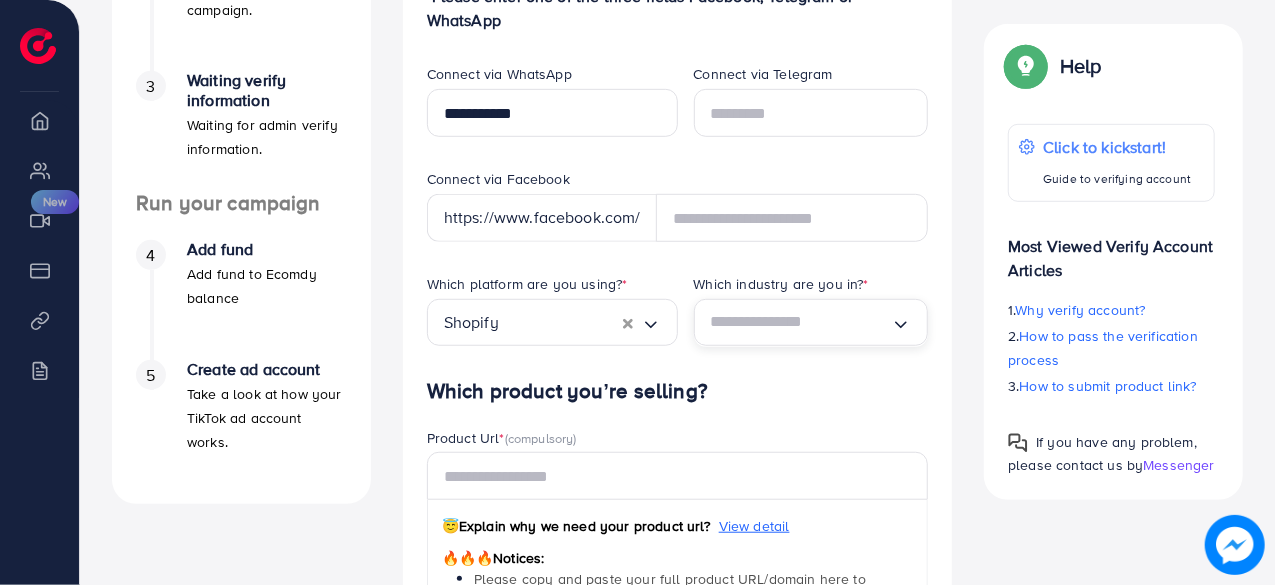 click at bounding box center [801, 322] 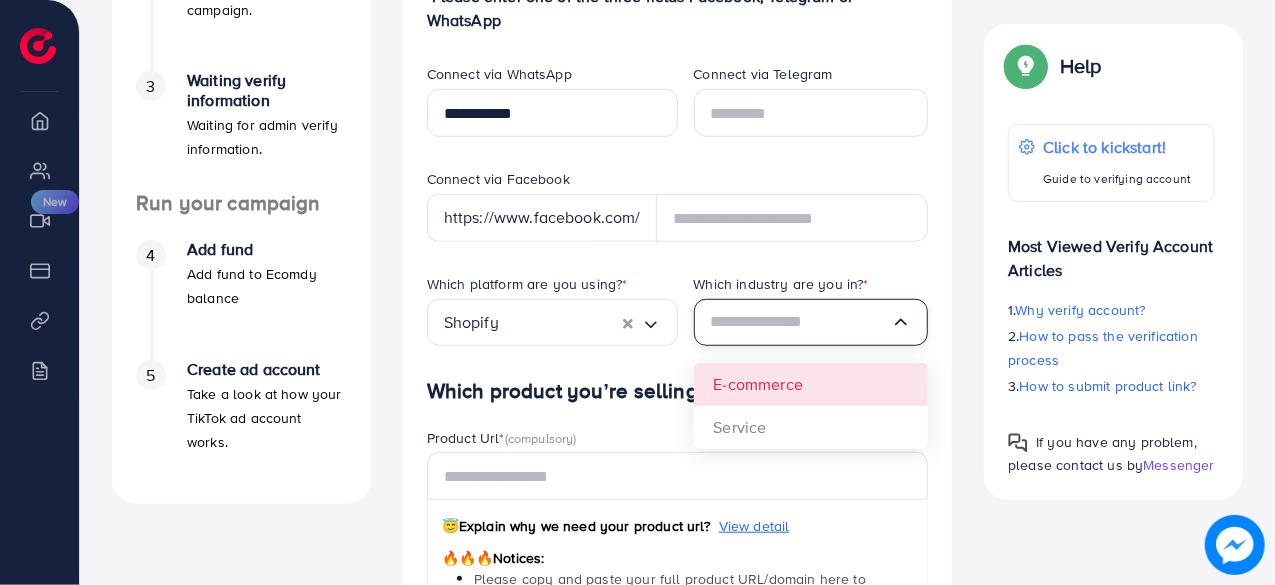 click on "Which platform are you using?  *
Shopify
Loading...      Which industry are you in?  *           Loading...
E-commerce
Service" at bounding box center (678, 326) 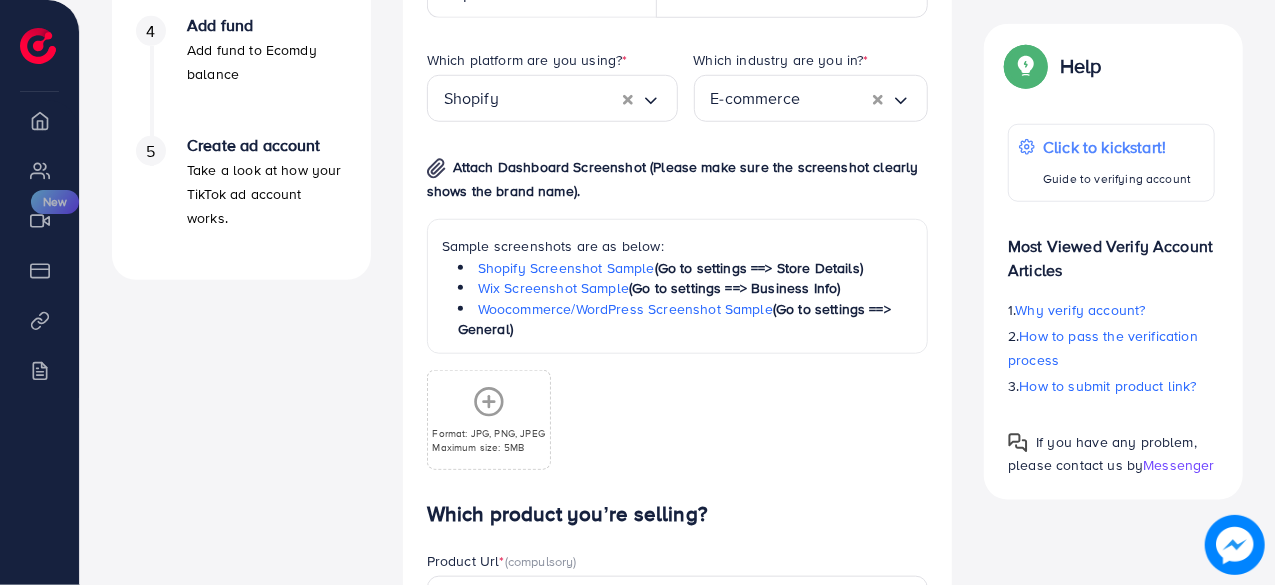 scroll, scrollTop: 853, scrollLeft: 0, axis: vertical 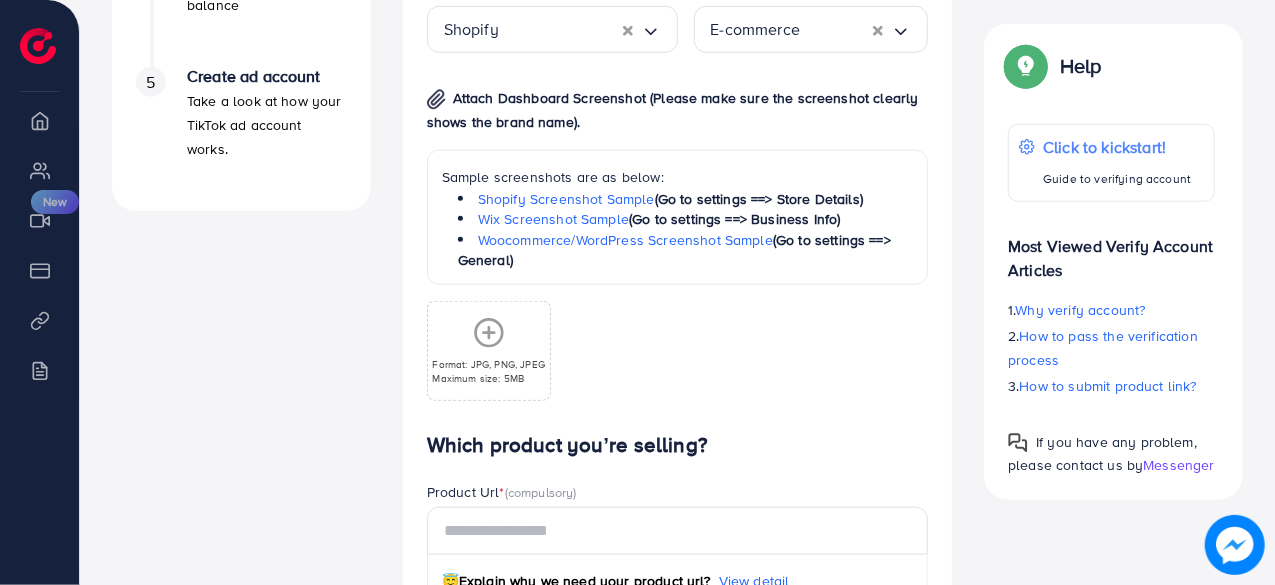 click on "Format: JPG, PNG, JPEG   Maximum size: 5MB" at bounding box center (488, 351) 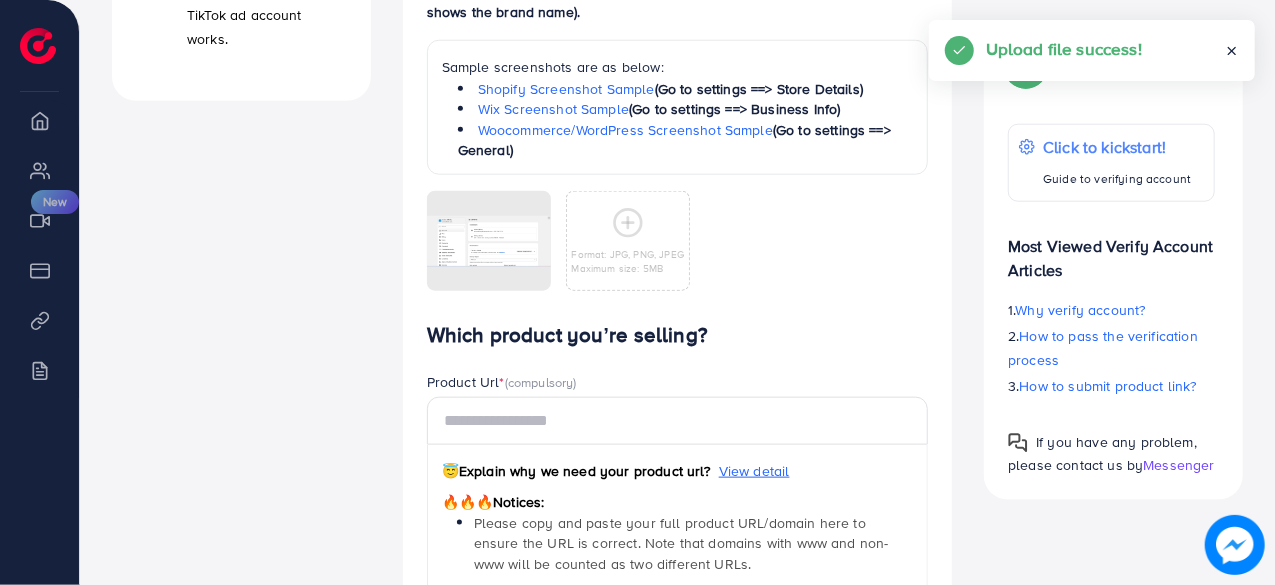 scroll, scrollTop: 1026, scrollLeft: 0, axis: vertical 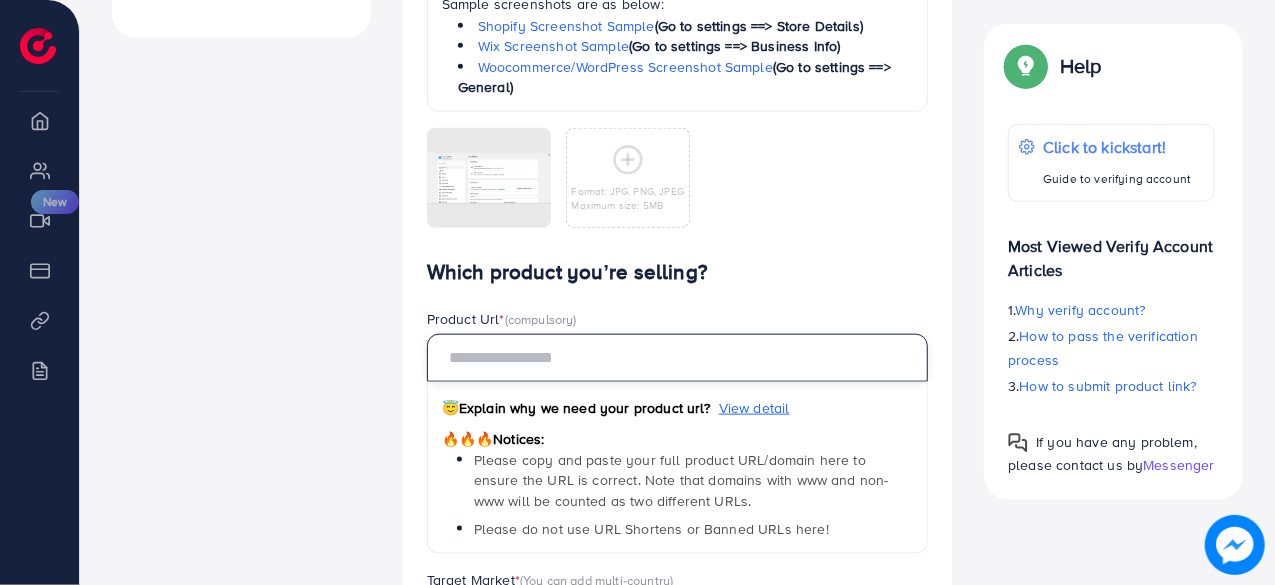 click at bounding box center (678, 358) 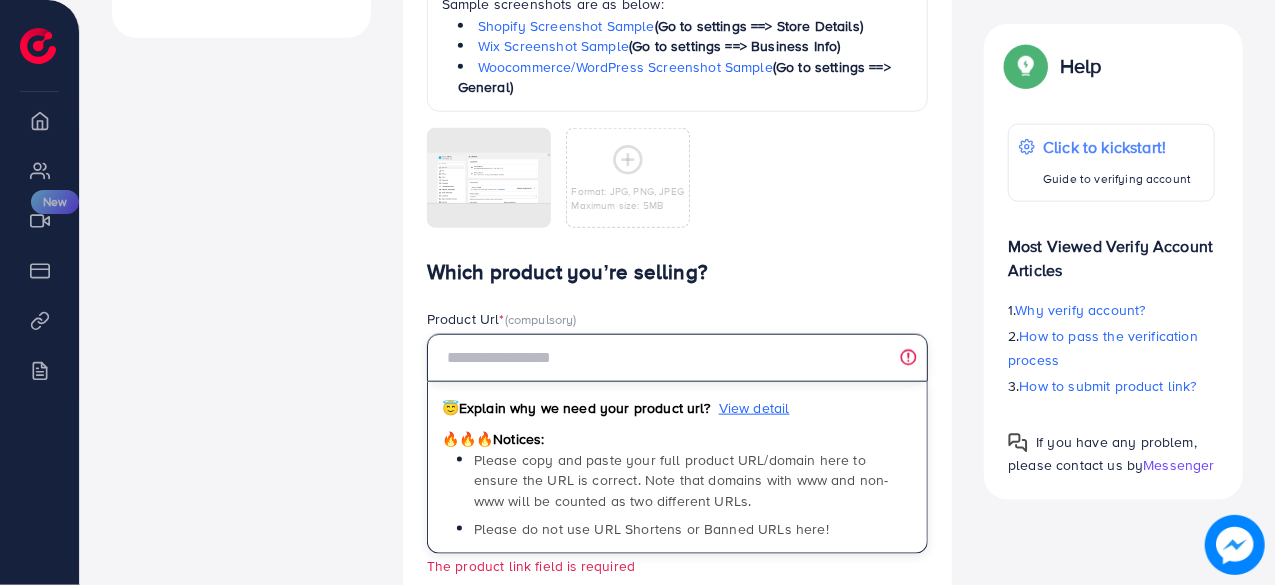 paste on "**********" 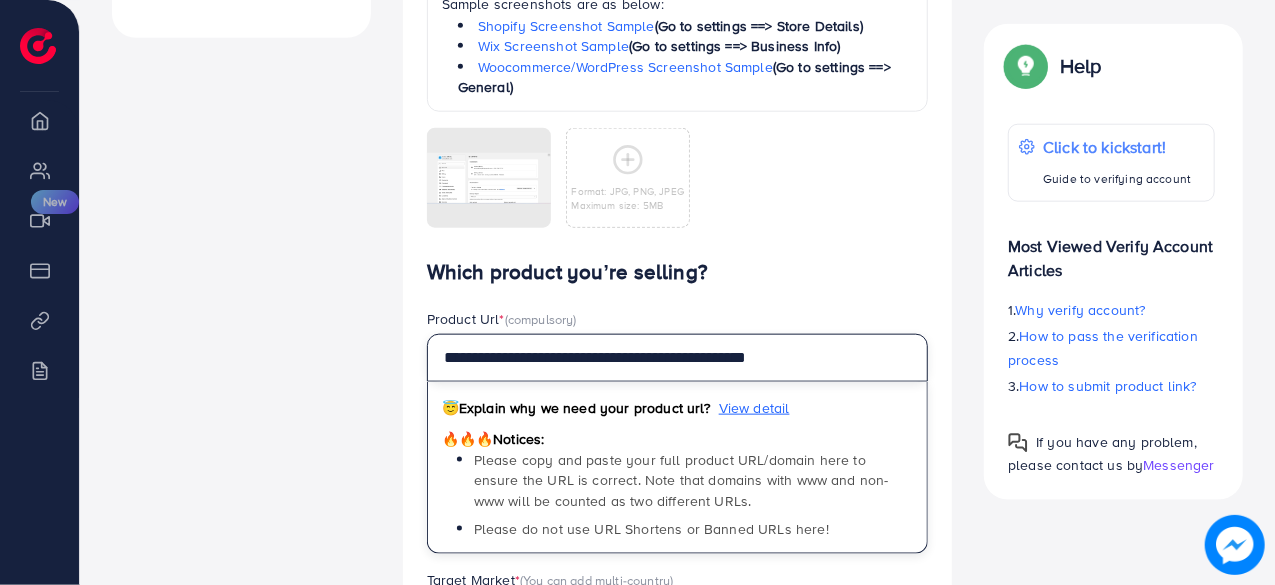 type on "**********" 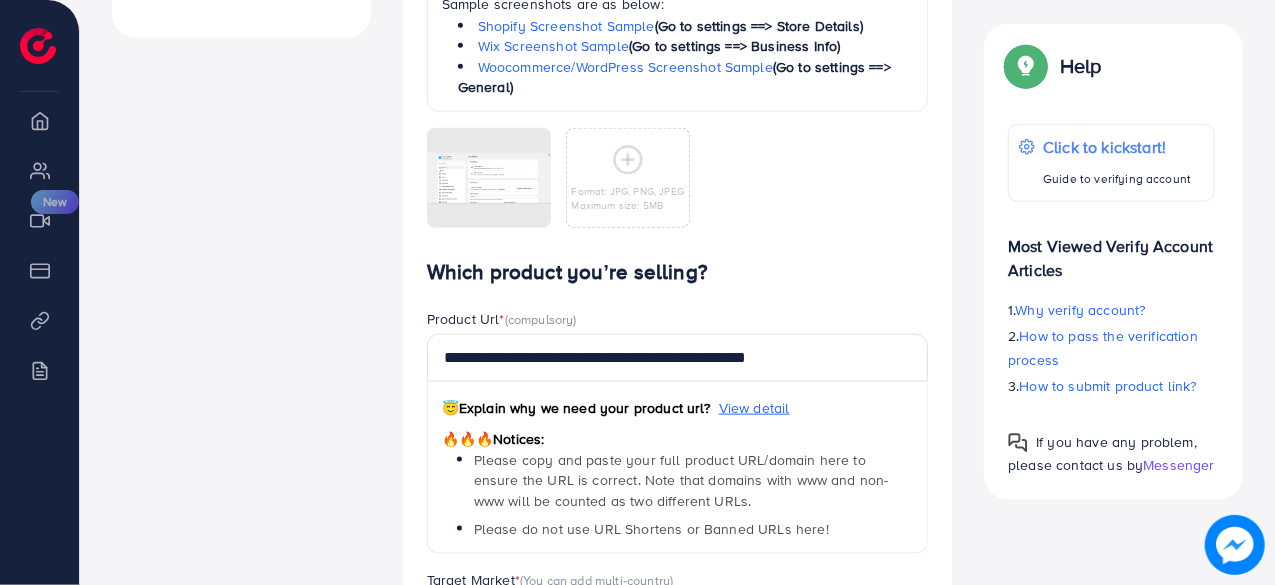 click on "Product Url  *  (compulsory)" at bounding box center (678, 321) 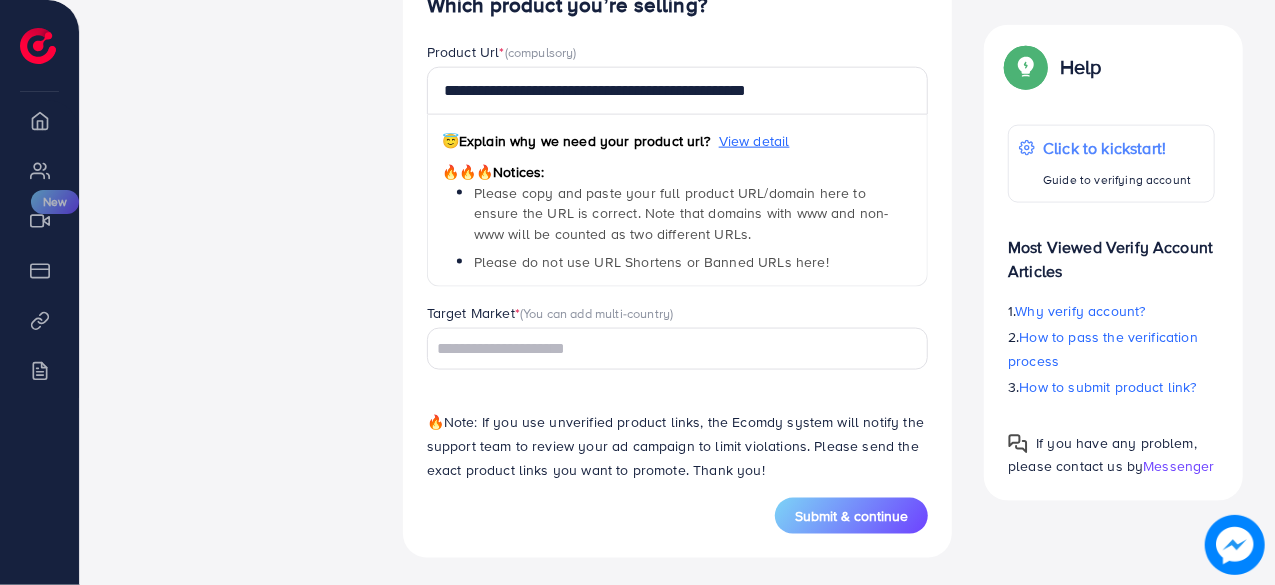 scroll, scrollTop: 1295, scrollLeft: 0, axis: vertical 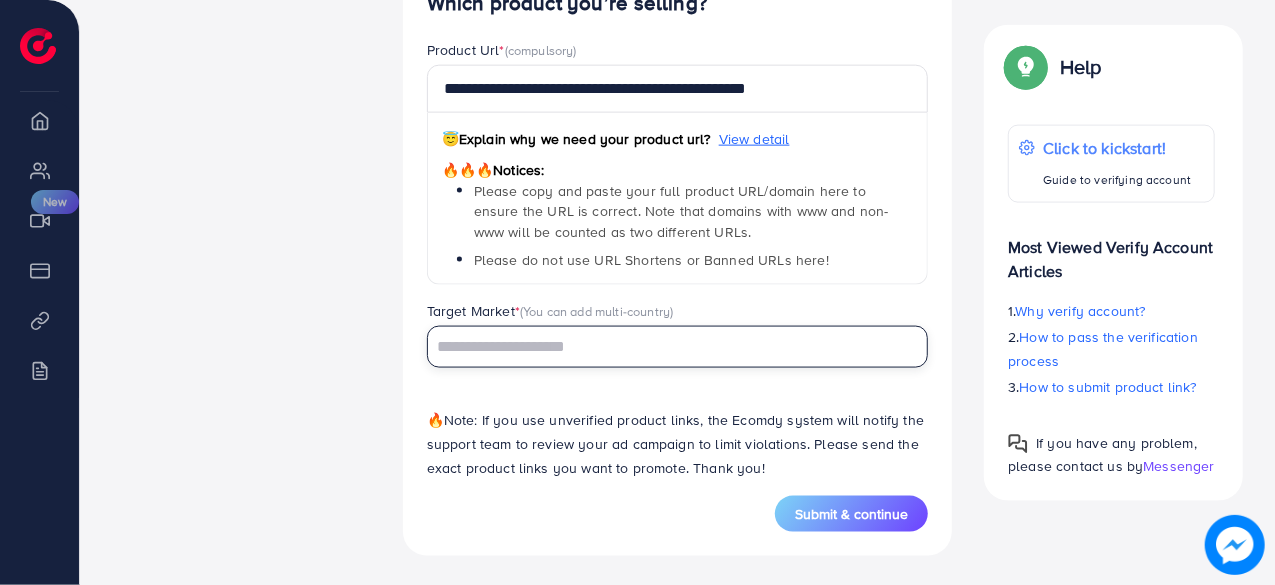 click at bounding box center (666, 347) 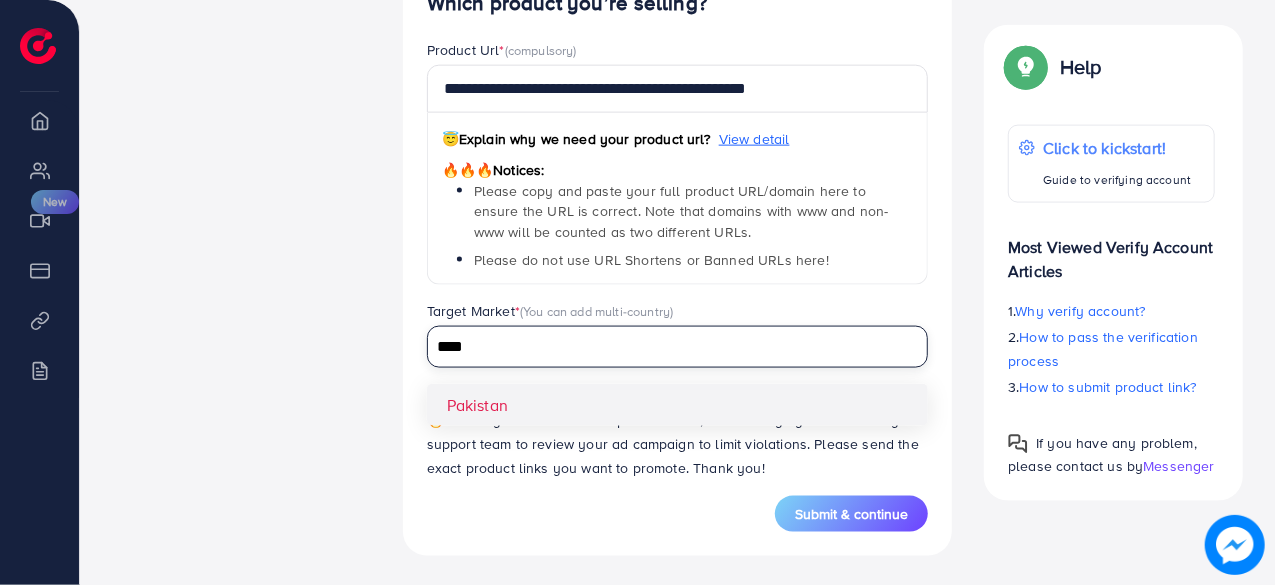 type on "****" 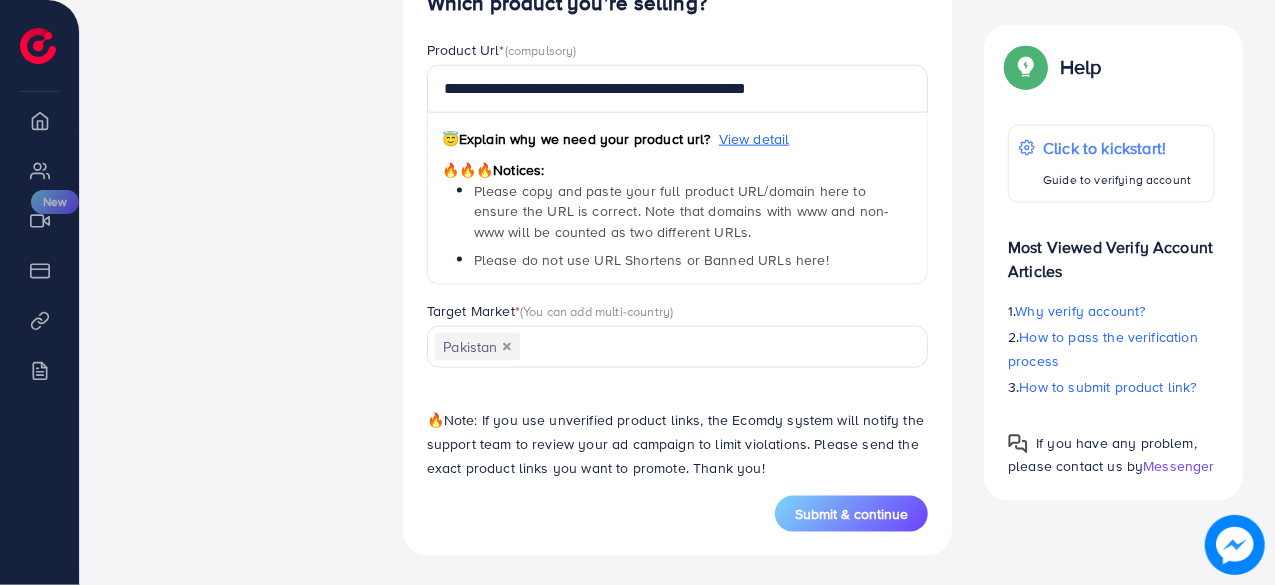 click on "**********" at bounding box center (678, 243) 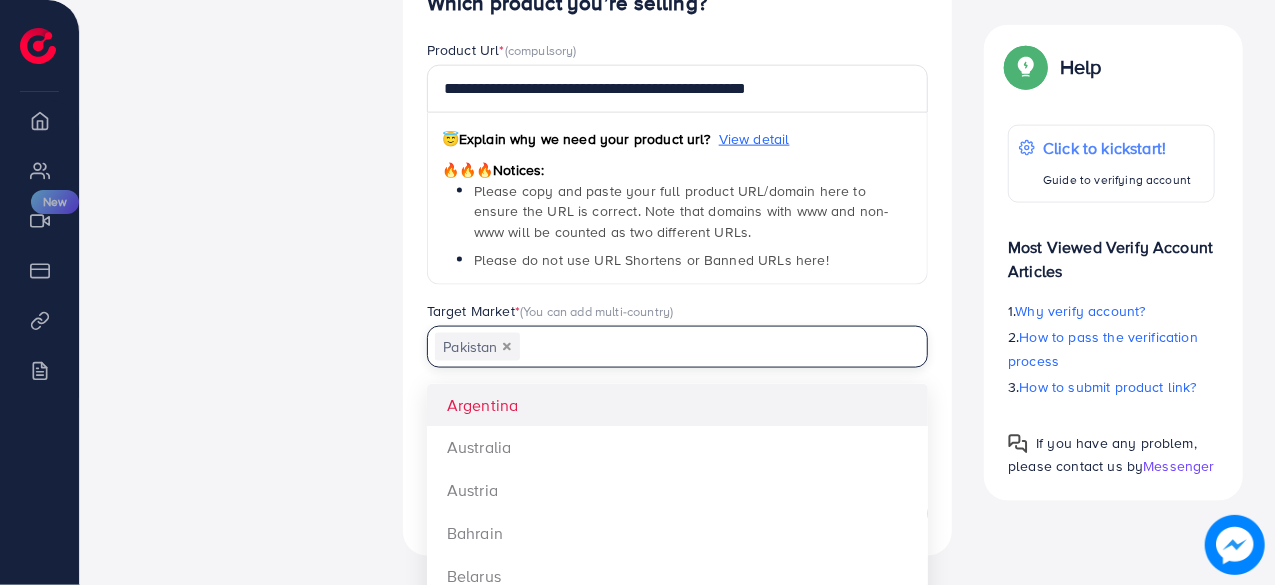 click at bounding box center (712, 347) 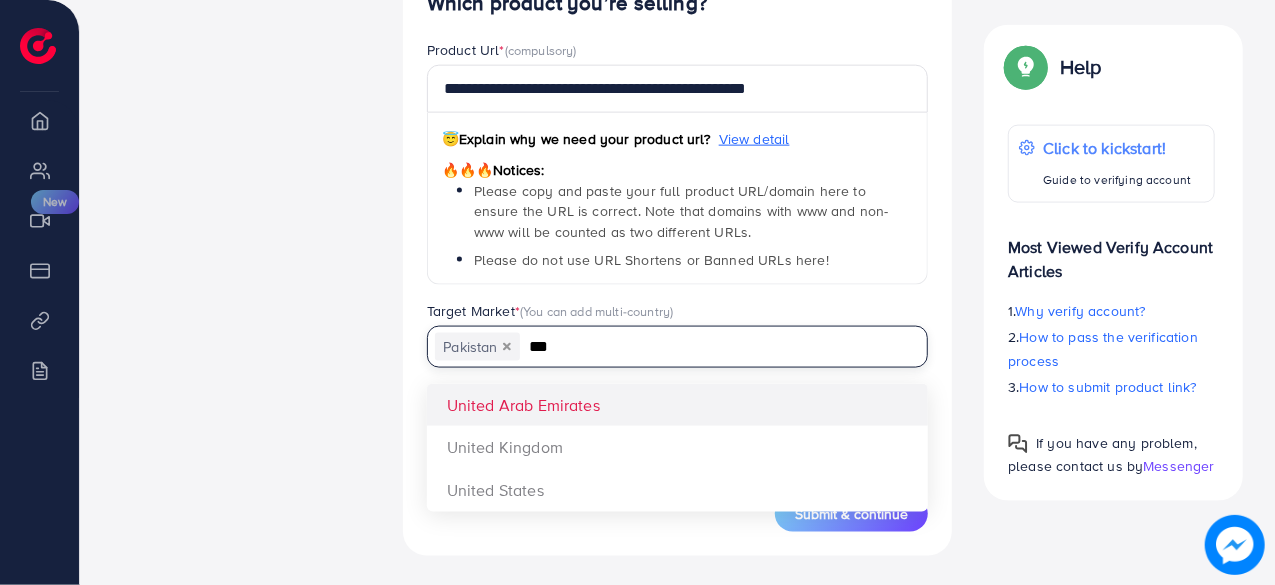 type on "***" 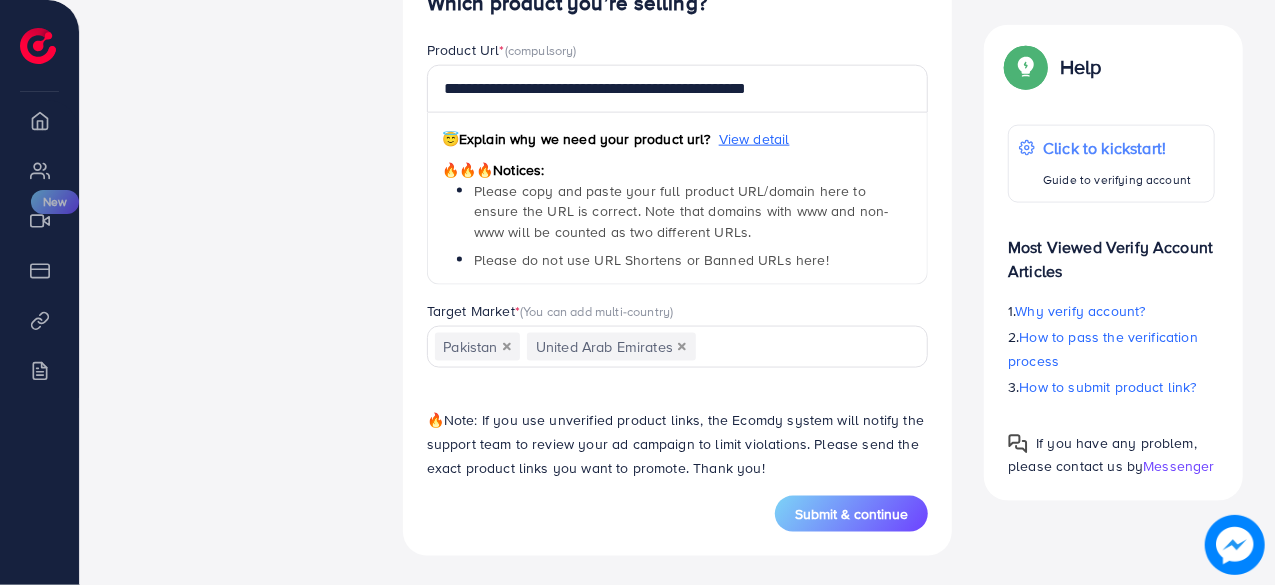 click on "**********" at bounding box center (678, 243) 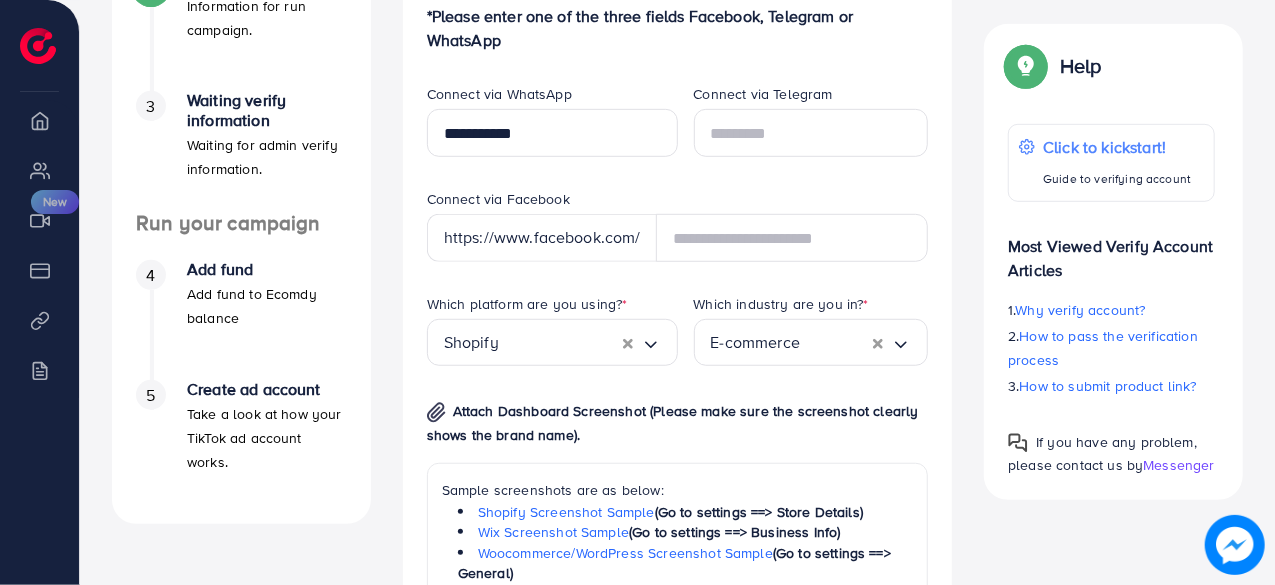 scroll, scrollTop: 535, scrollLeft: 0, axis: vertical 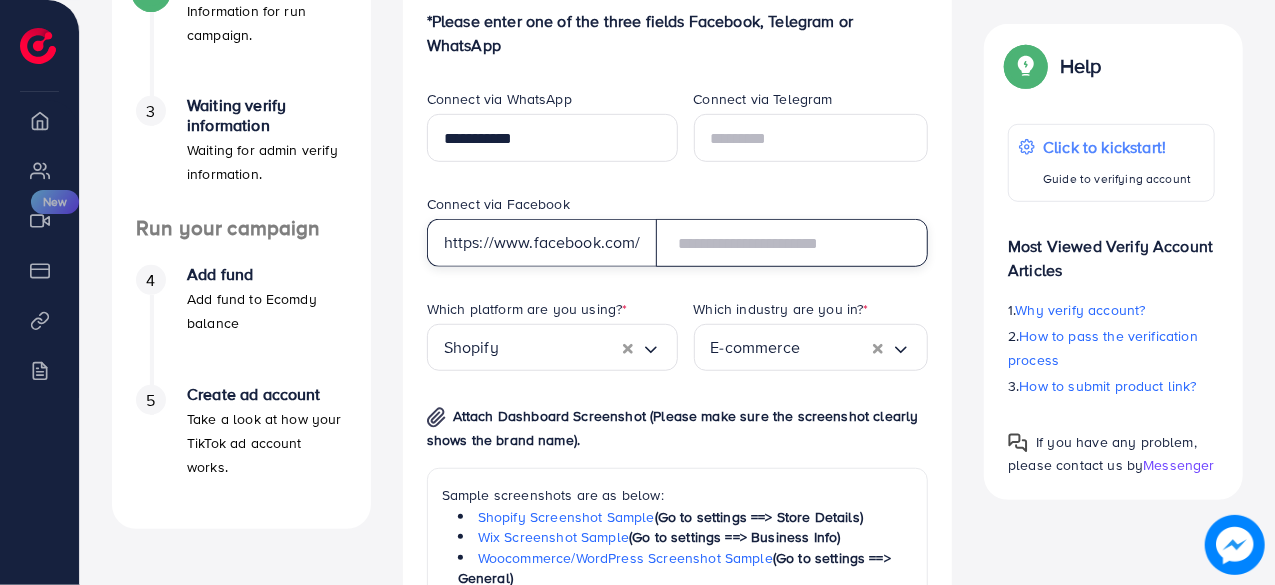 click at bounding box center (792, 243) 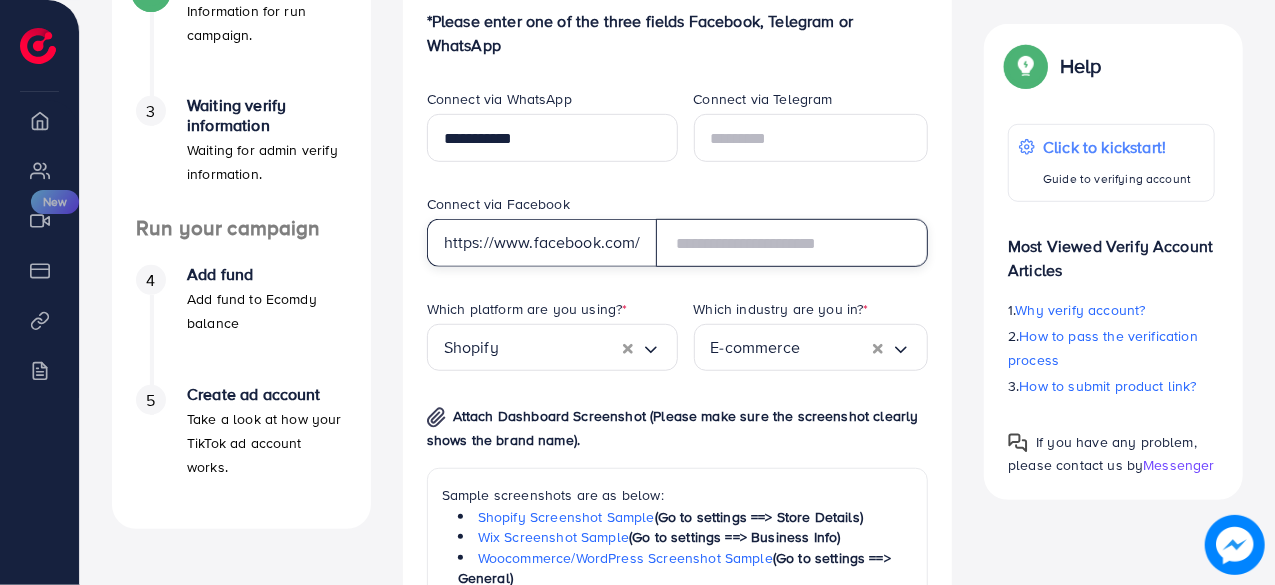 paste on "**********" 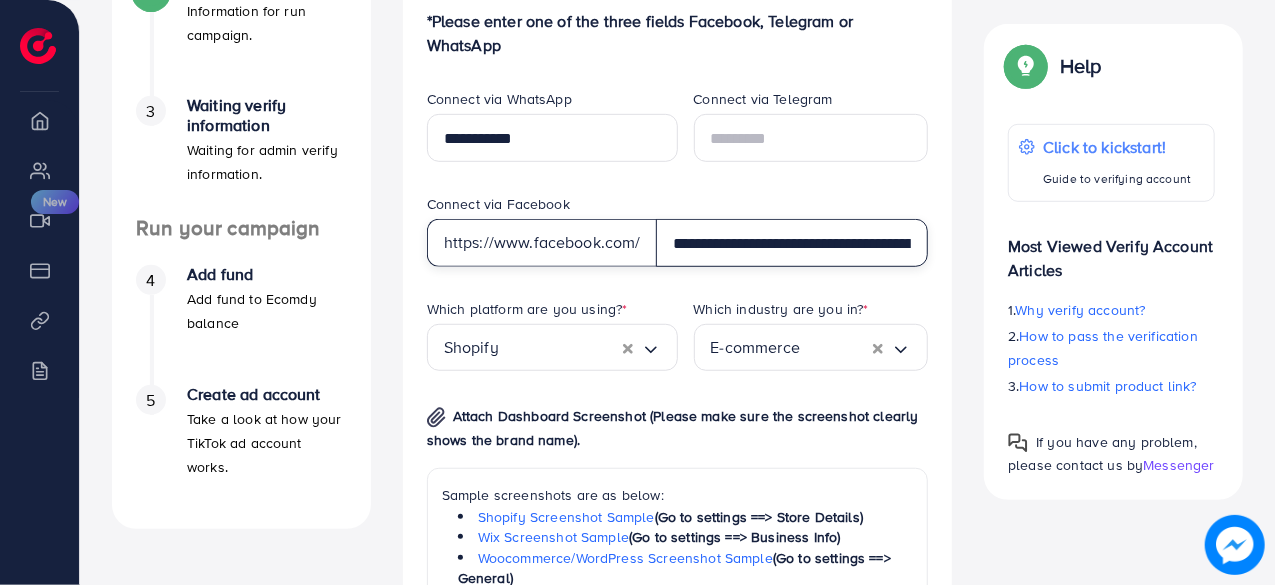 scroll, scrollTop: 0, scrollLeft: 167, axis: horizontal 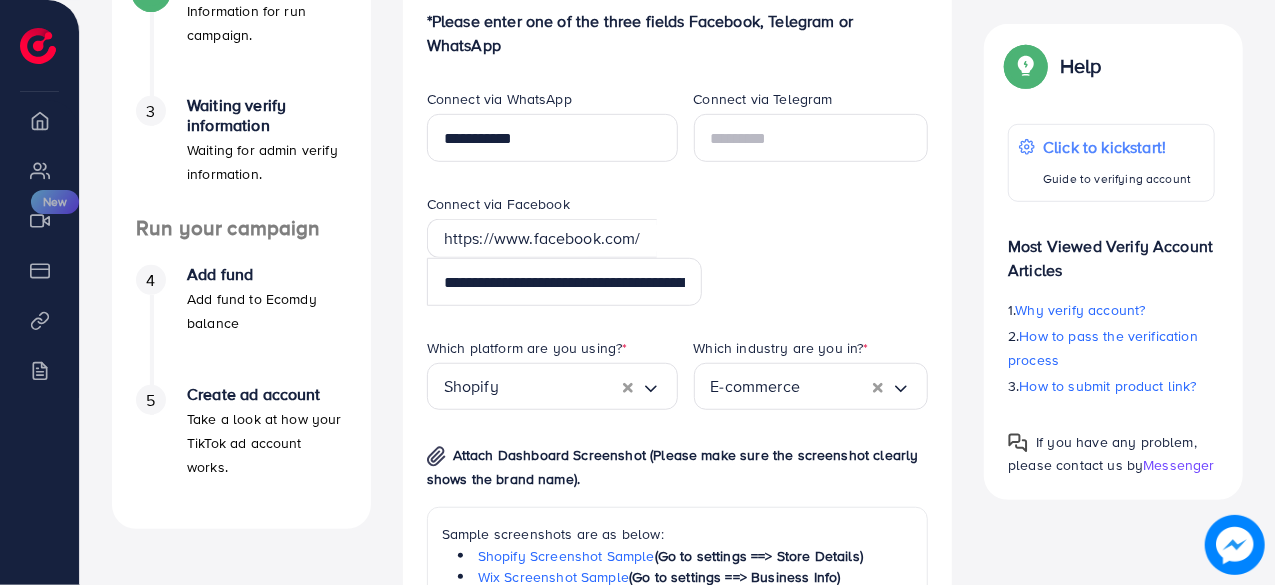 click on "Connect via Telegram" at bounding box center (811, 141) 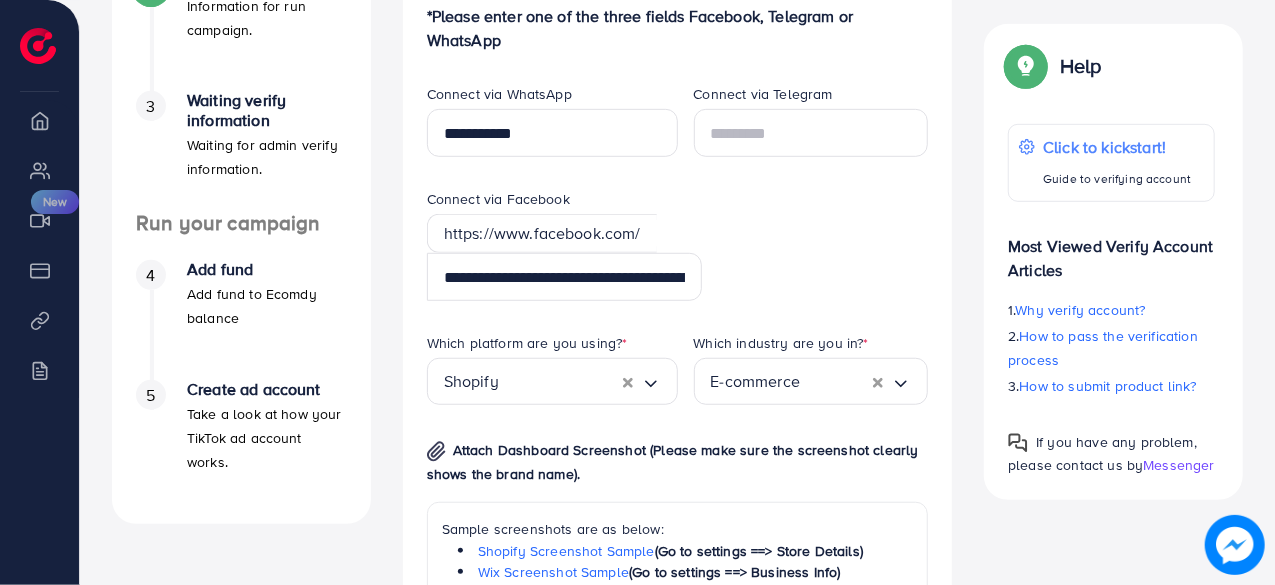 scroll, scrollTop: 542, scrollLeft: 0, axis: vertical 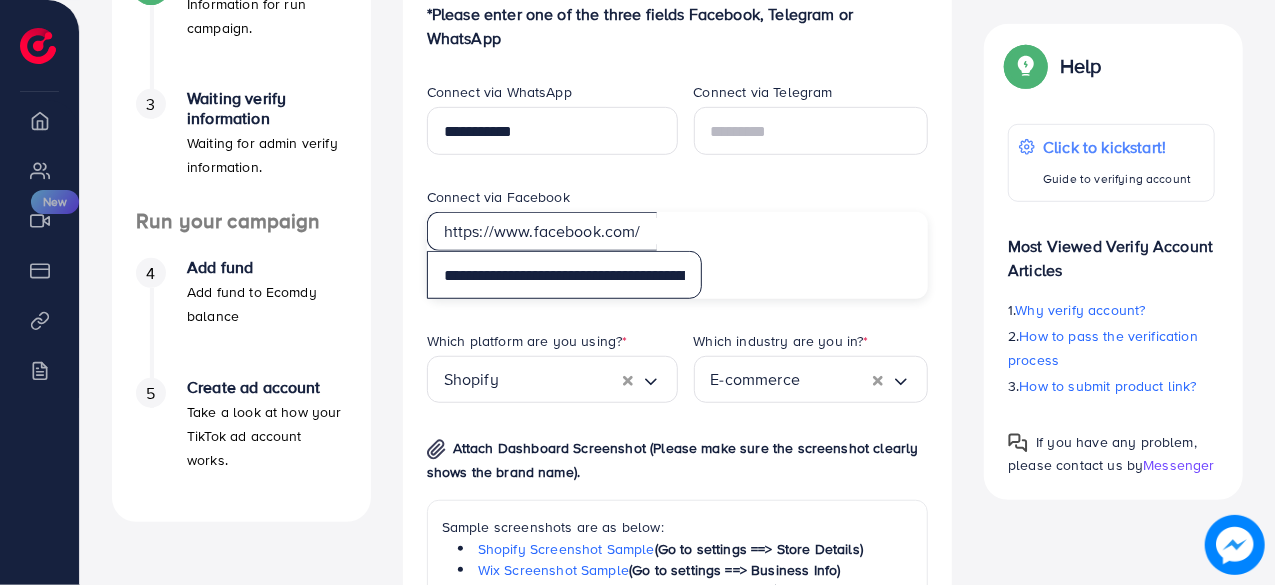 click on "**********" at bounding box center (564, 275) 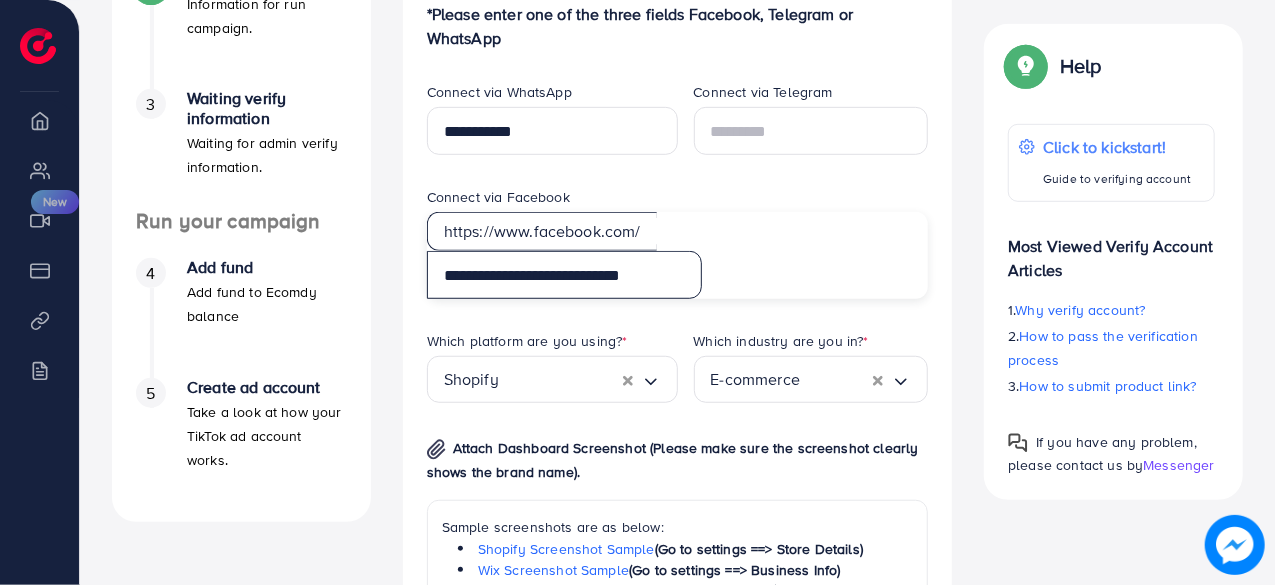 type on "**********" 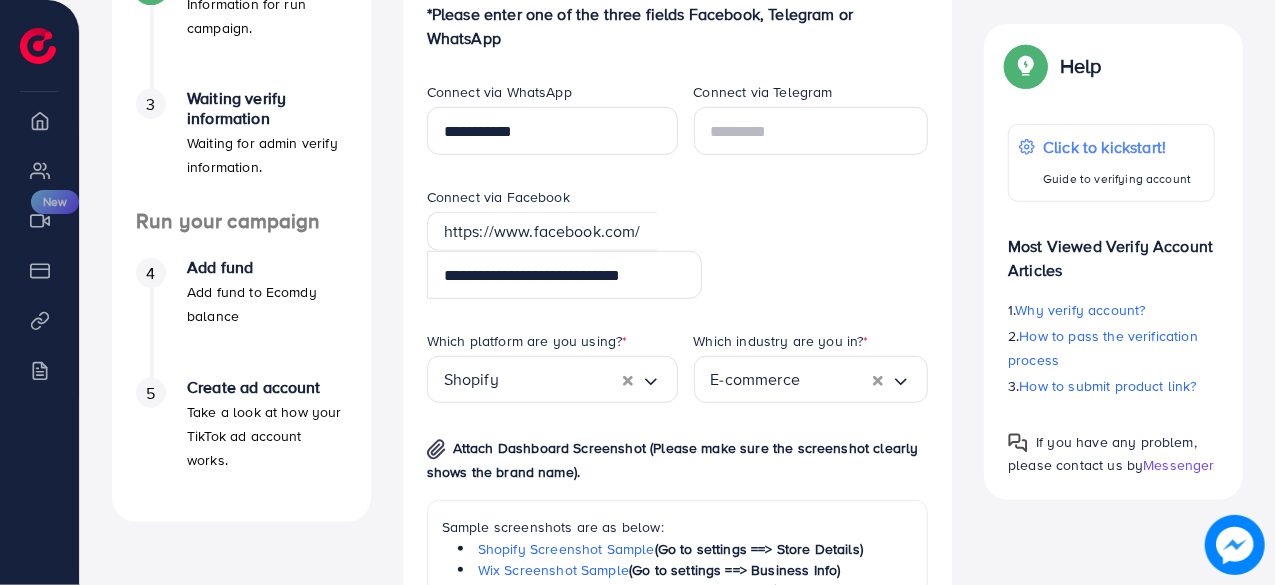 click on "Connect via Telegram" at bounding box center [811, 134] 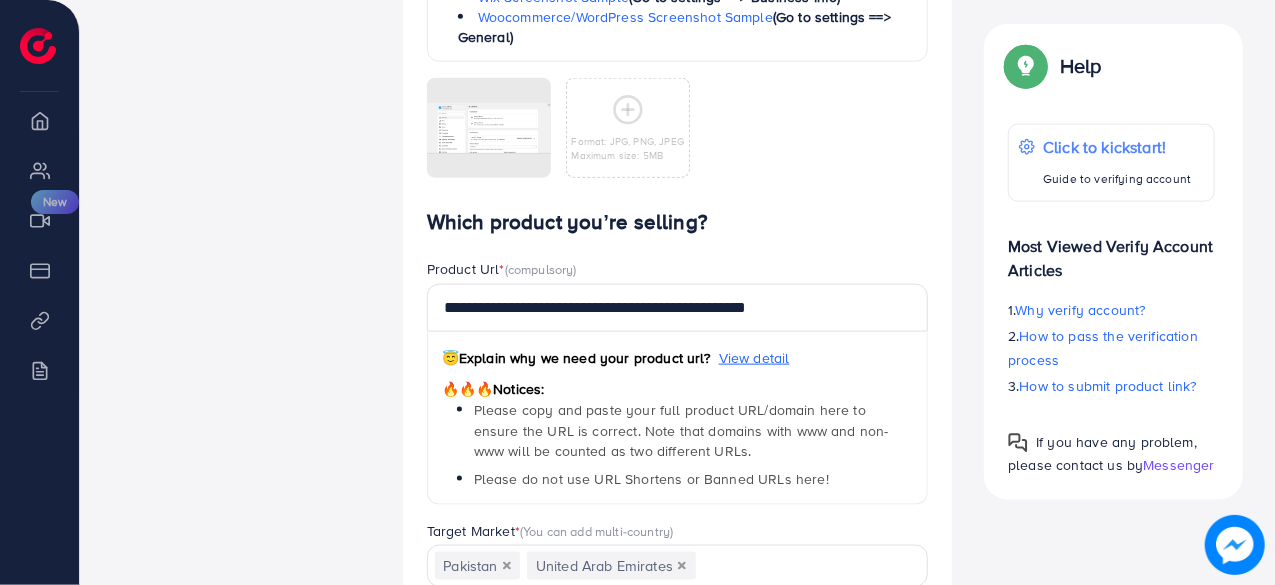click on "**********" at bounding box center [678, 5] 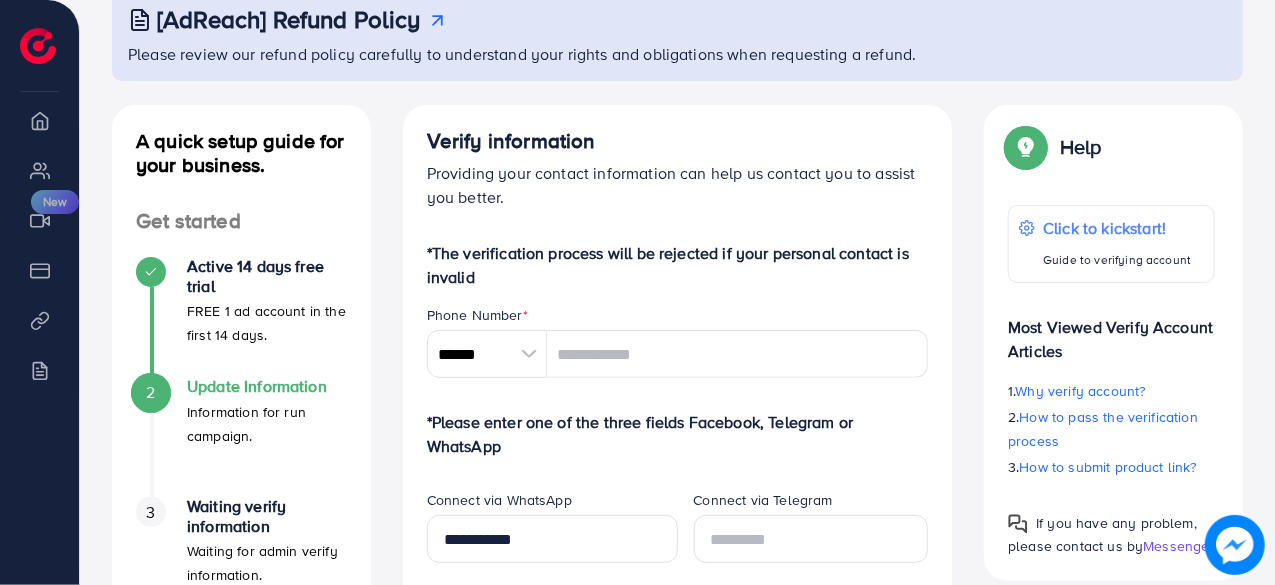 scroll, scrollTop: 200, scrollLeft: 0, axis: vertical 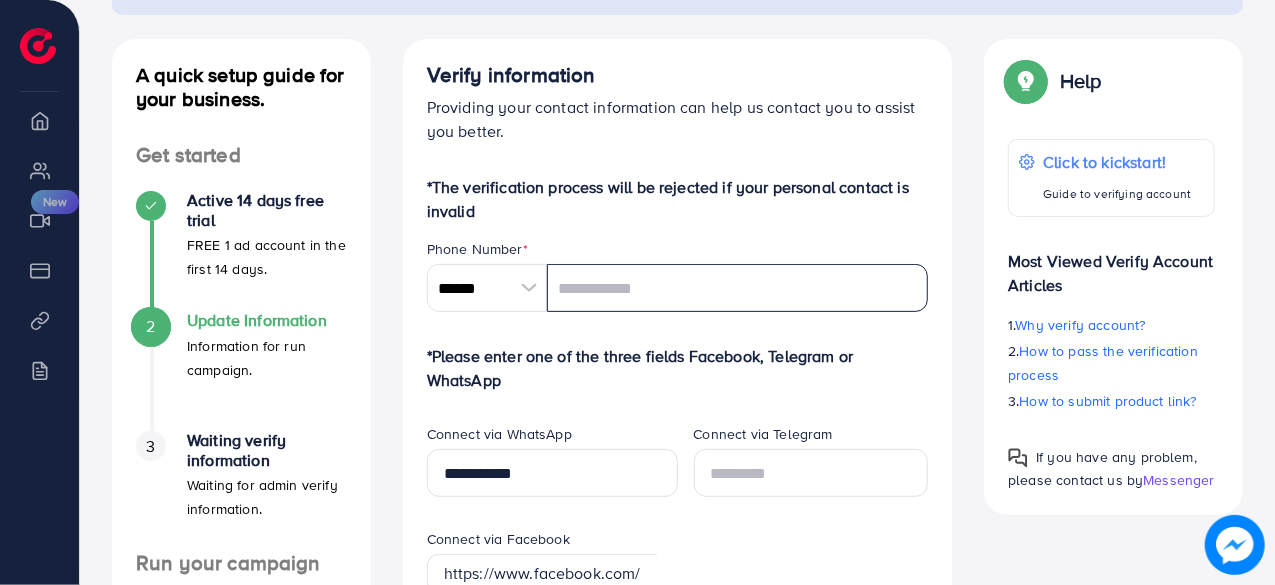 click at bounding box center [738, 288] 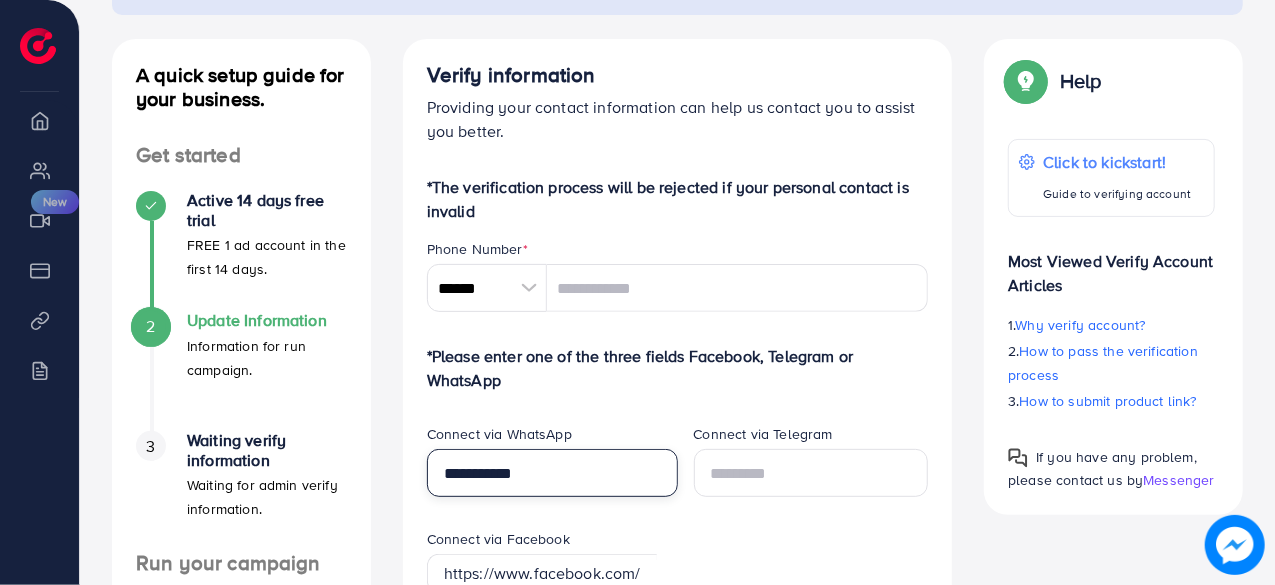 click on "**********" at bounding box center [552, 473] 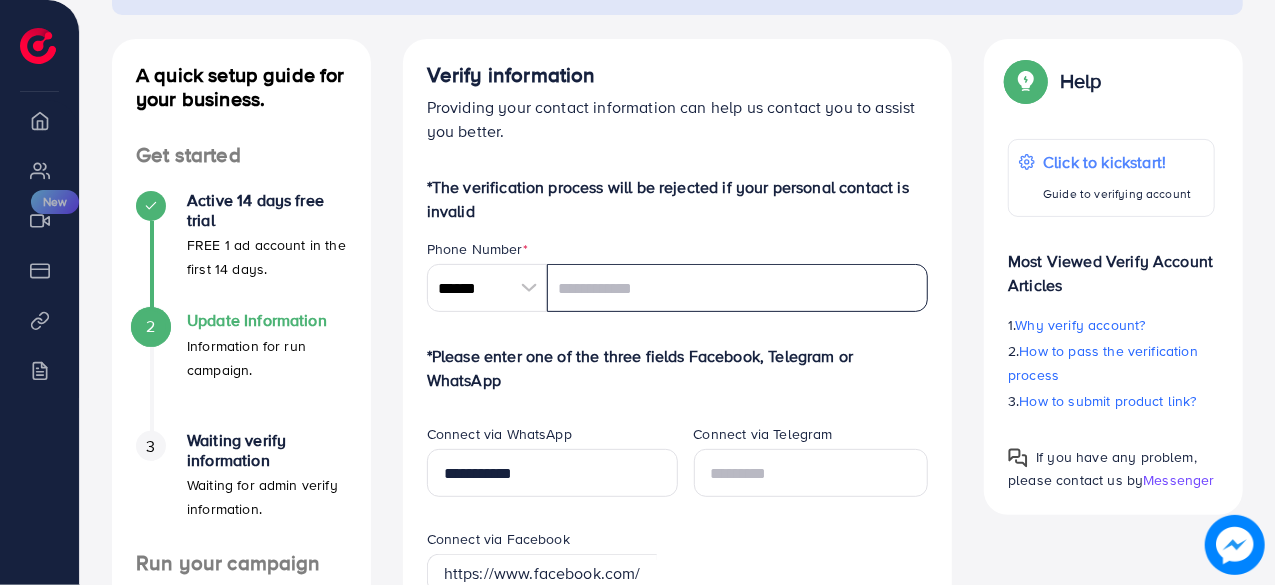 click at bounding box center (738, 288) 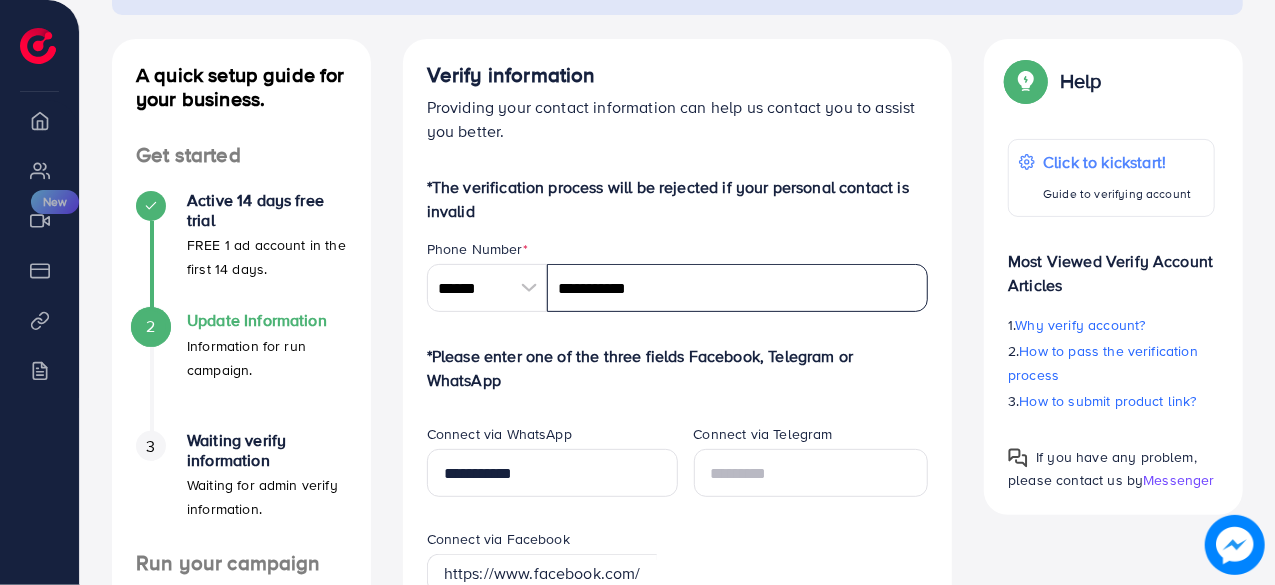 type on "**********" 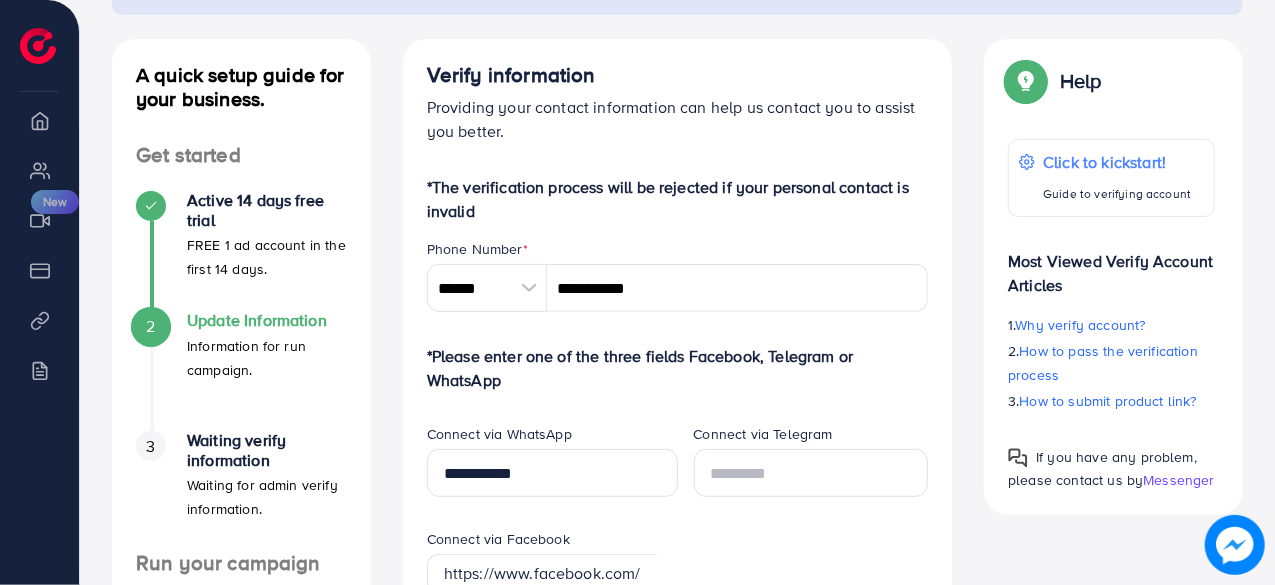 click on "**********" at bounding box center (678, 920) 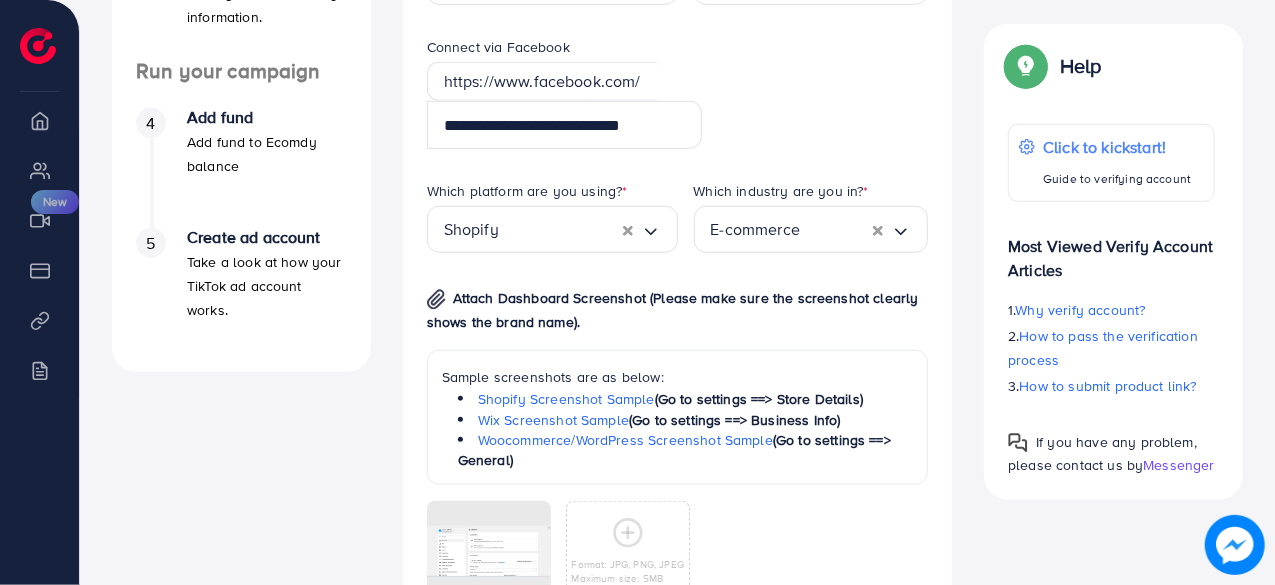 scroll, scrollTop: 693, scrollLeft: 0, axis: vertical 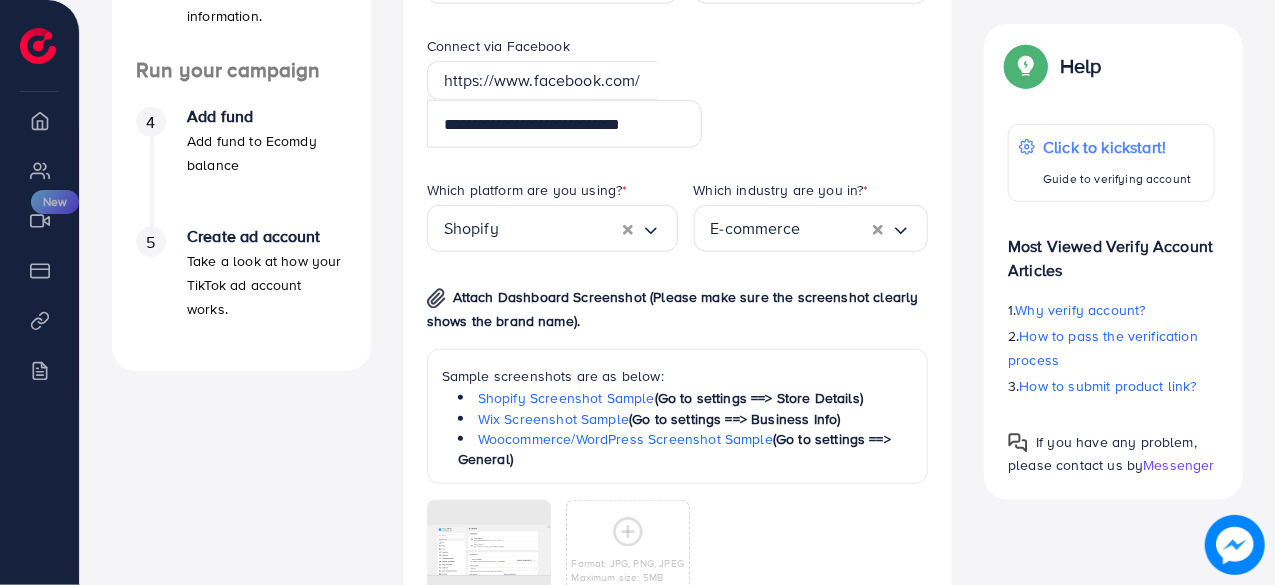 click on "Which platform are you using?  *
Shopify
Loading..." at bounding box center [544, 232] 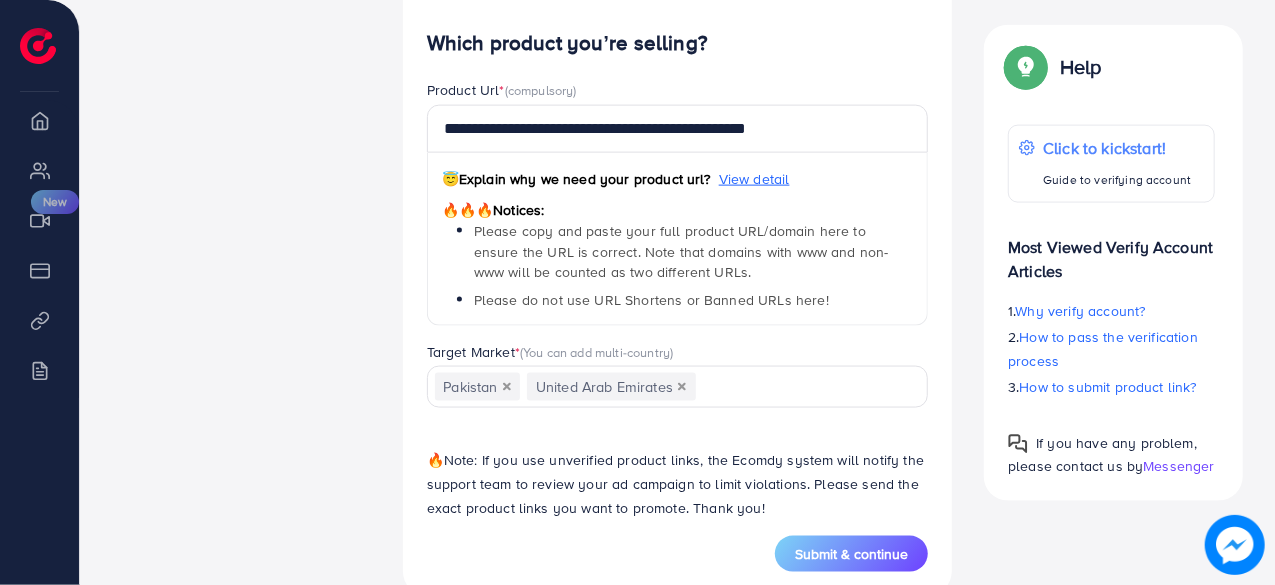 scroll, scrollTop: 1295, scrollLeft: 0, axis: vertical 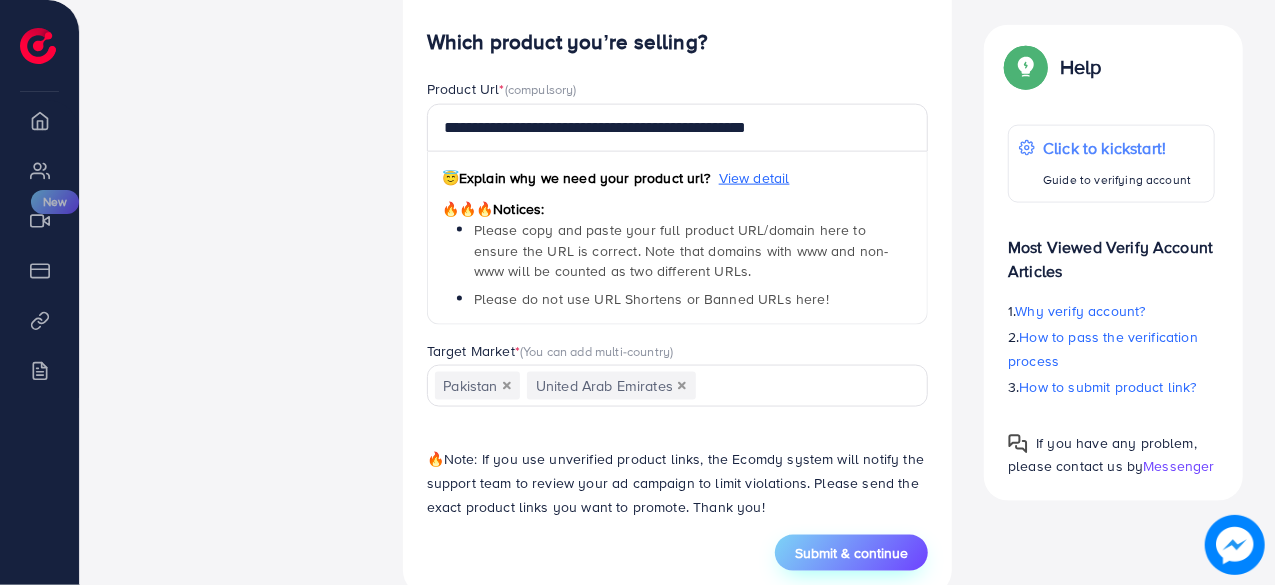 click on "Submit & continue" at bounding box center (851, 553) 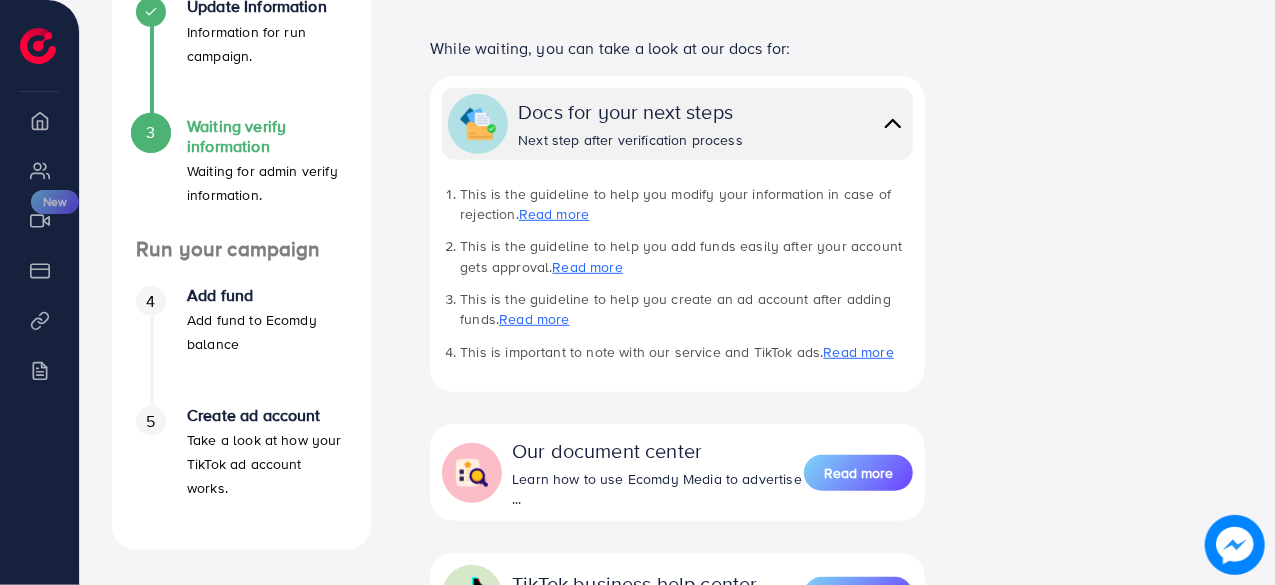 scroll, scrollTop: 510, scrollLeft: 0, axis: vertical 